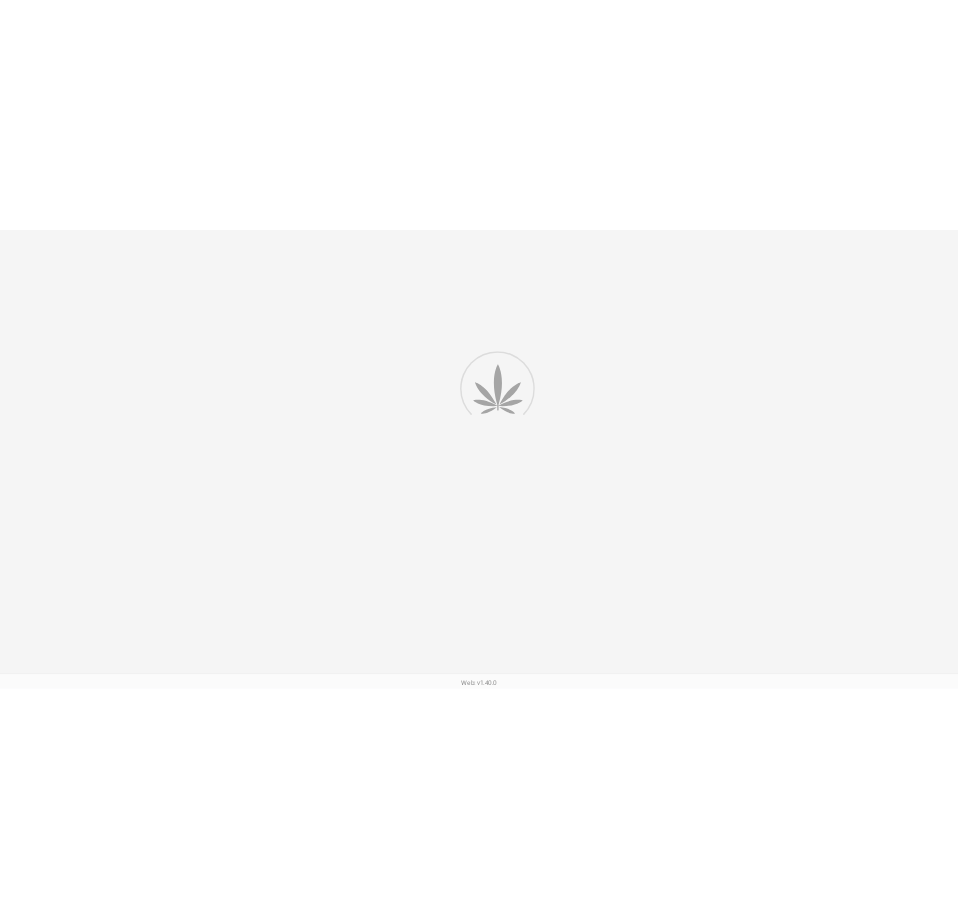 scroll, scrollTop: 0, scrollLeft: 0, axis: both 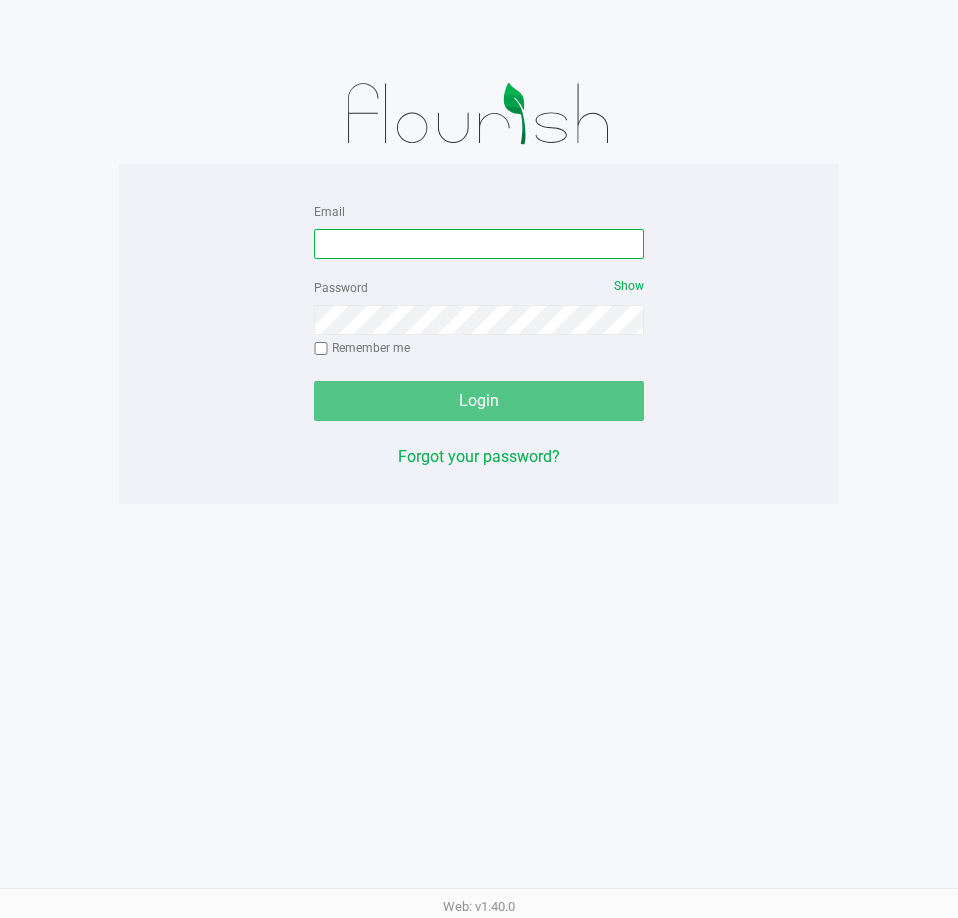 click on "Email" at bounding box center [479, 244] 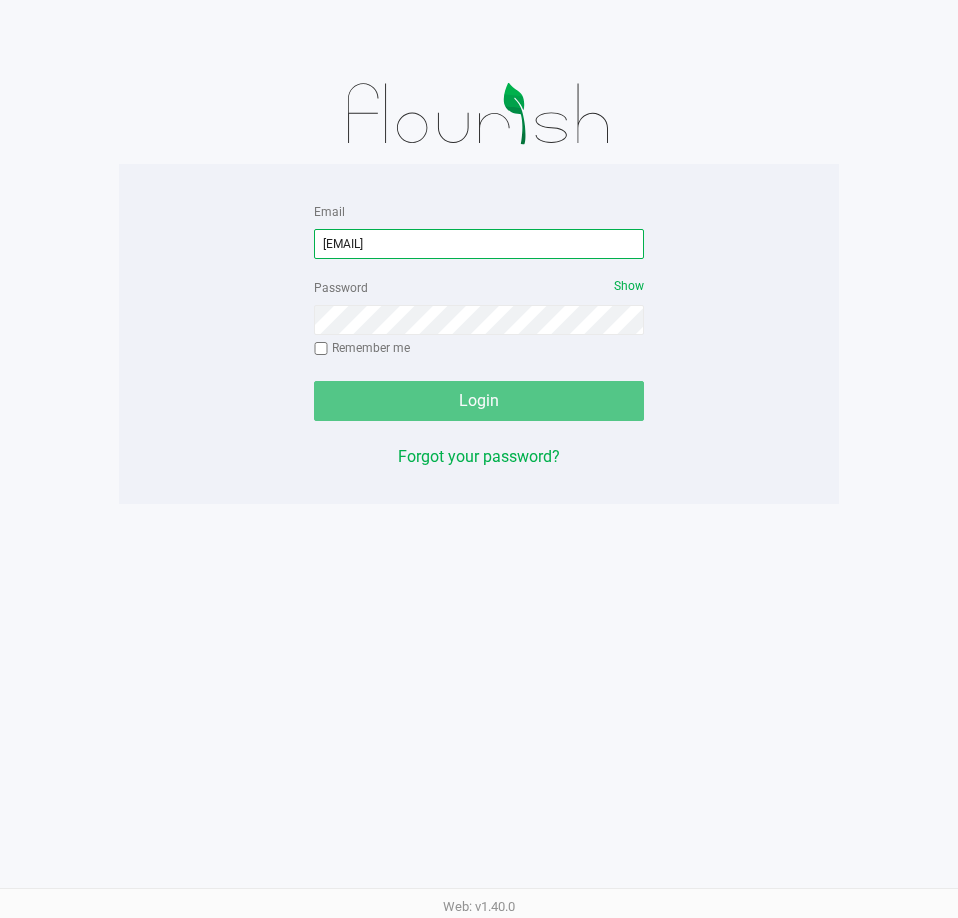 type on "[EMAIL]" 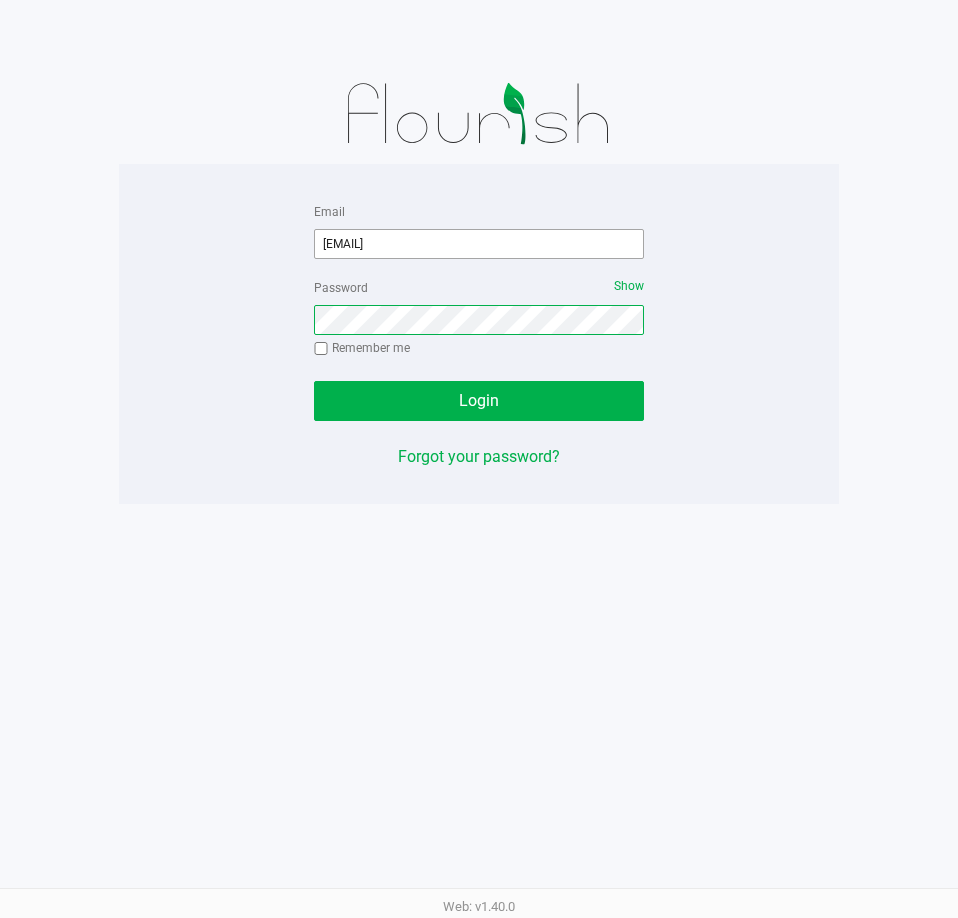 click on "Login" 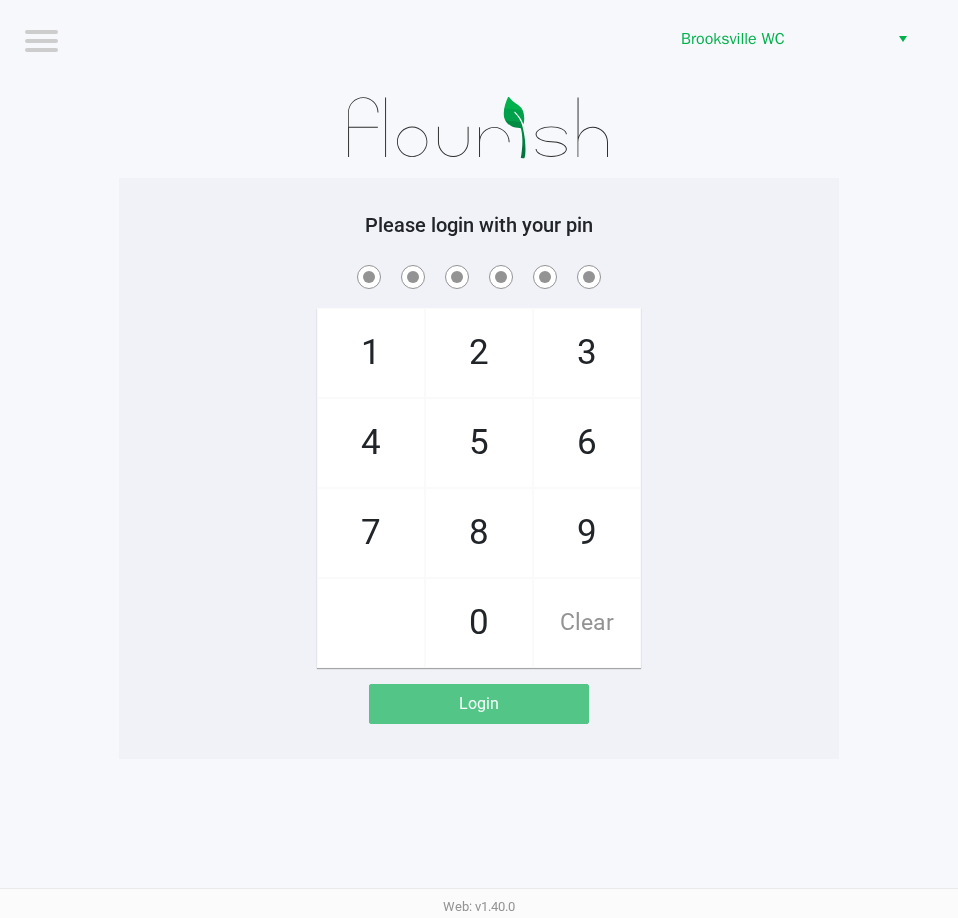click 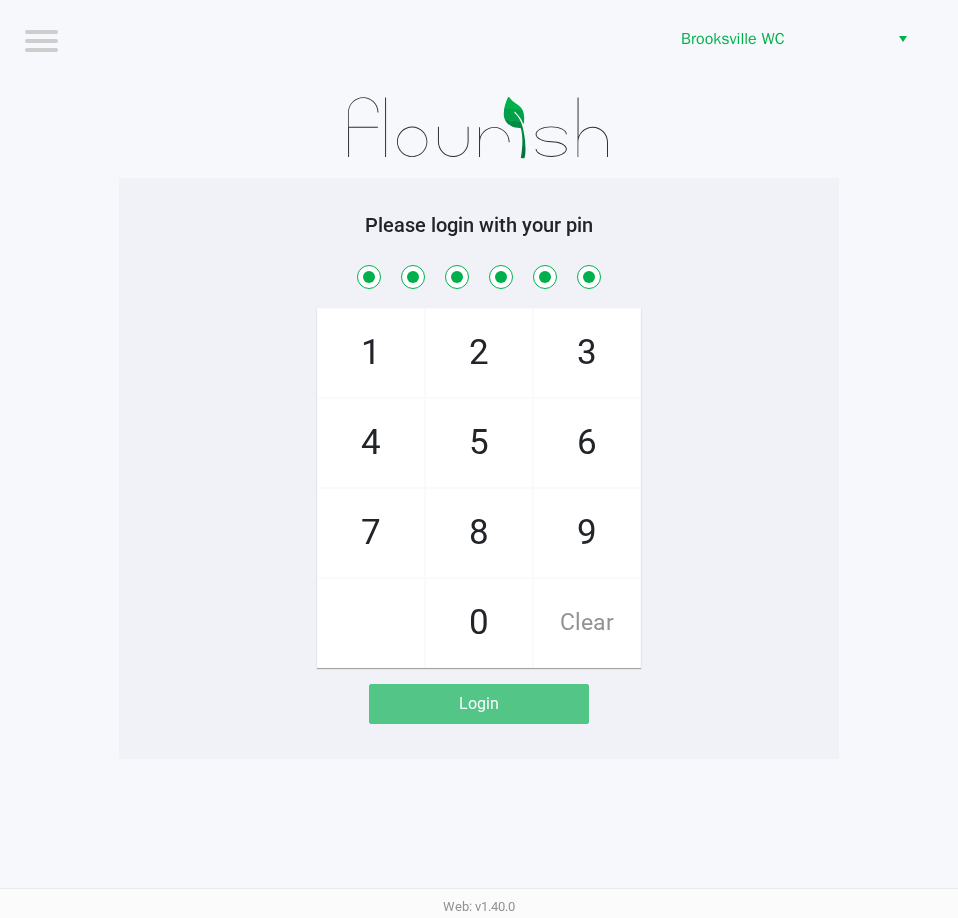 checkbox on "true" 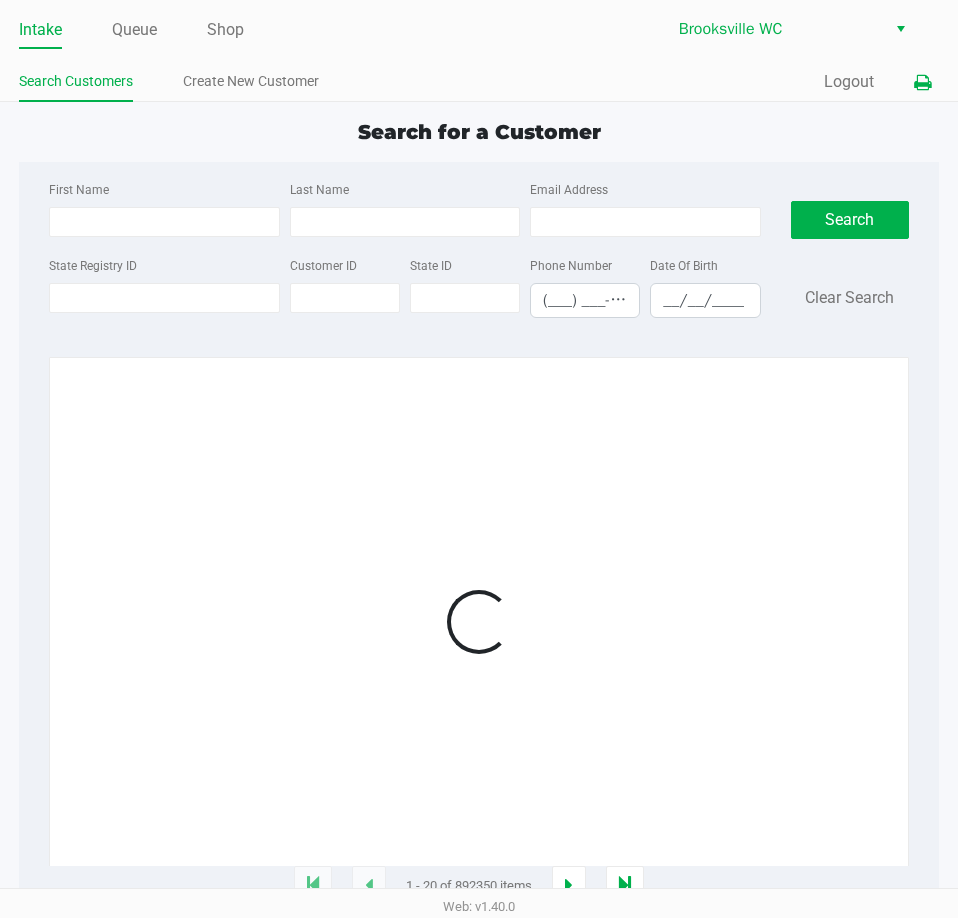 click 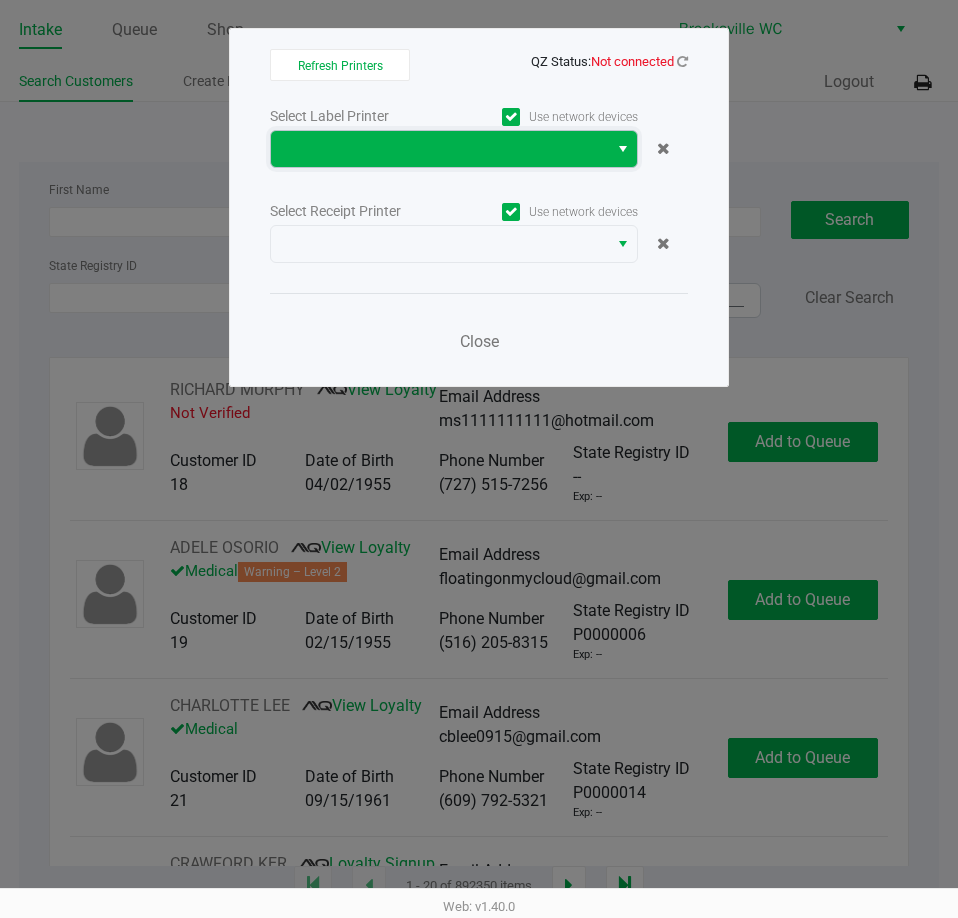 click at bounding box center [439, 149] 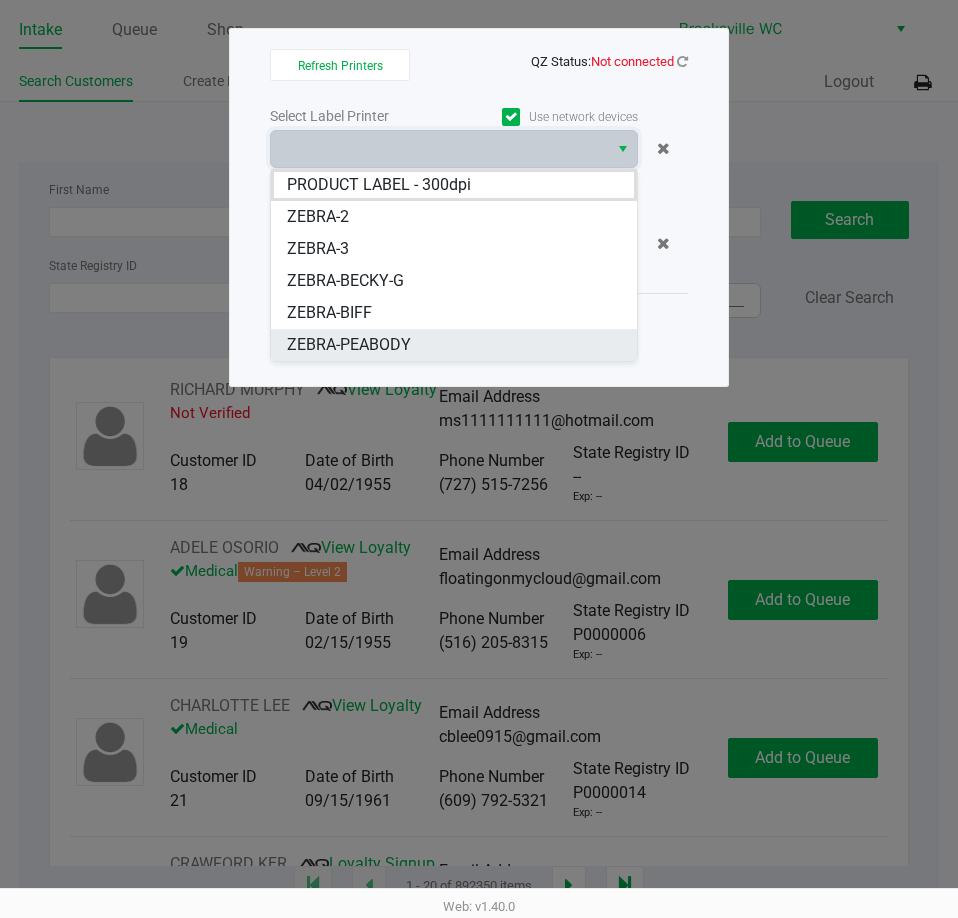 click on "ZEBRA-PEABODY" at bounding box center (349, 345) 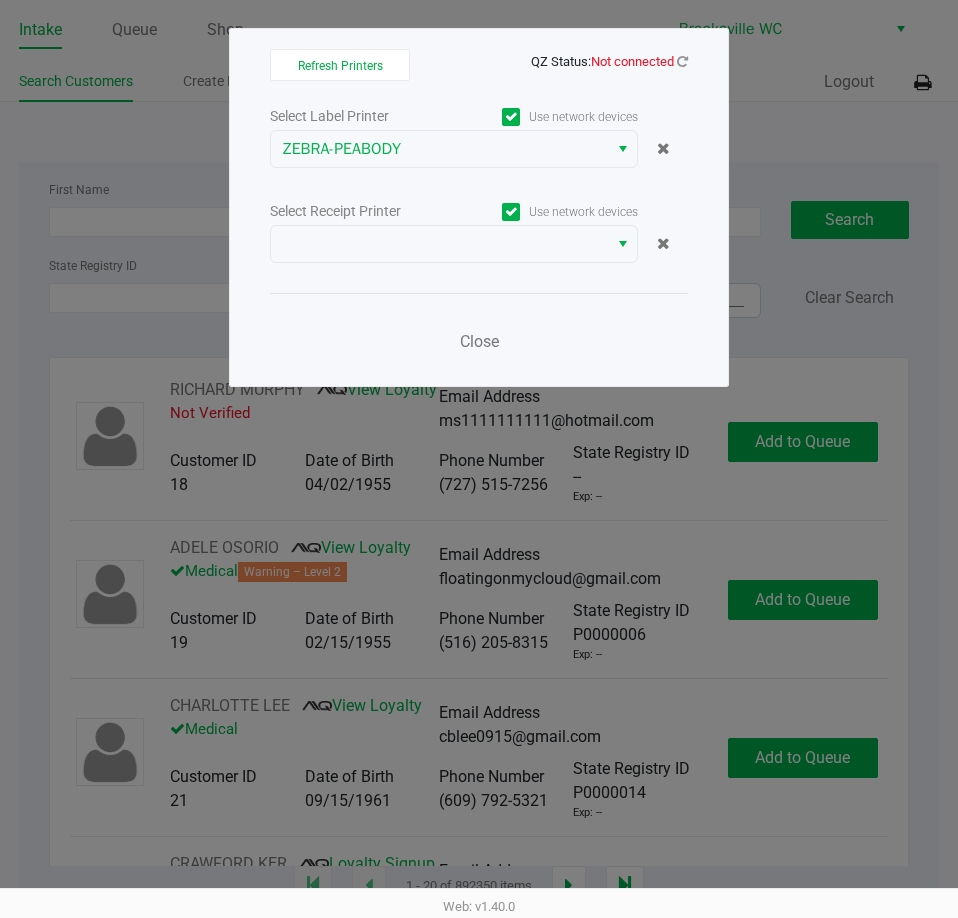 click on "Select Label Printer   Use network devices  ZEBRA-PEABODY  Select Receipt Printer   Use network devices   Close" 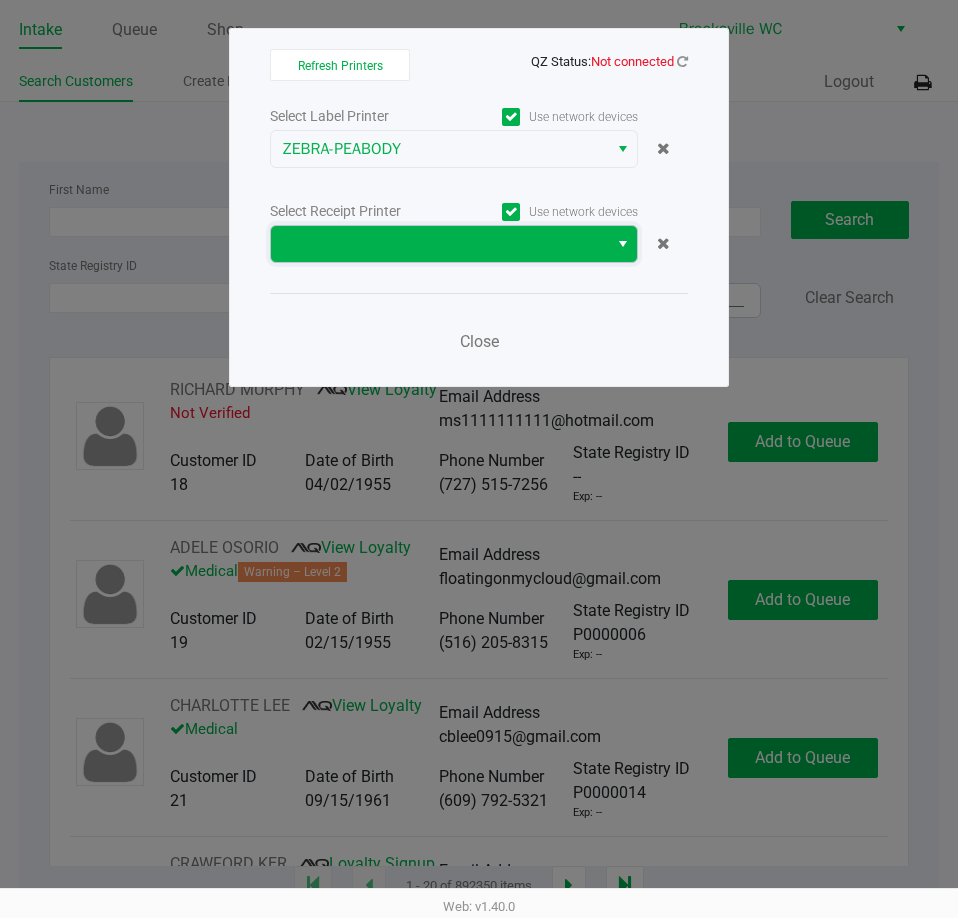 click at bounding box center (439, 244) 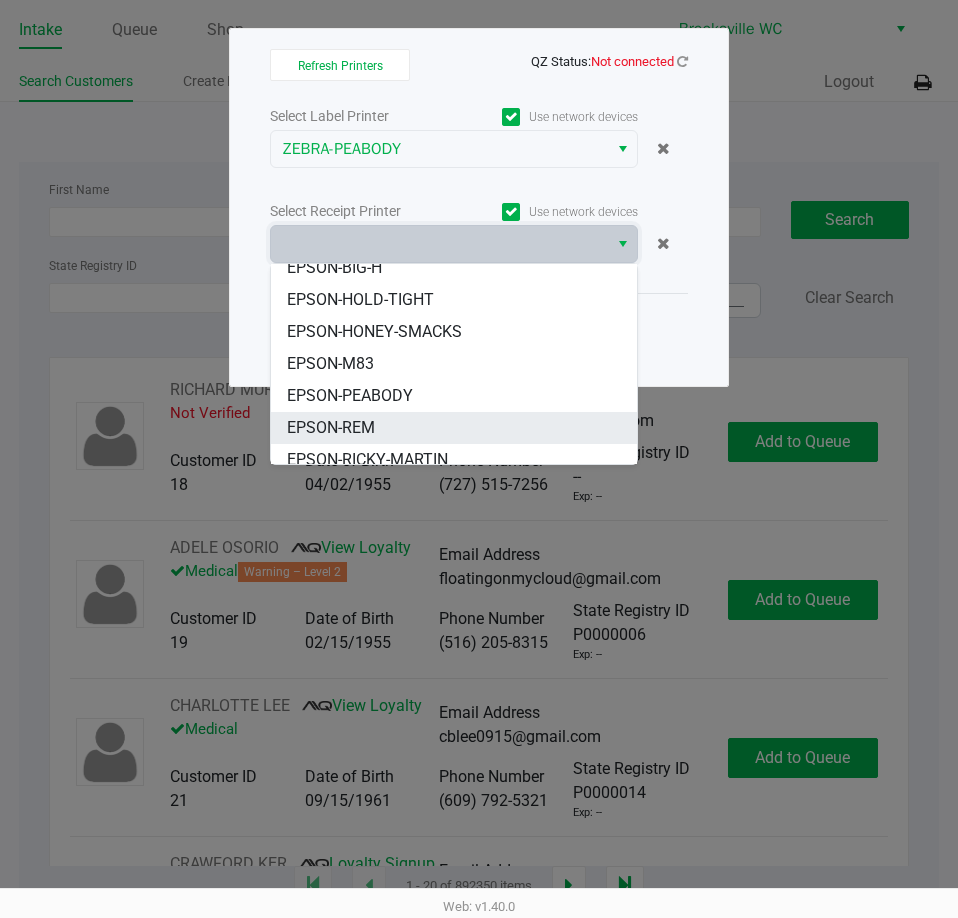 scroll, scrollTop: 152, scrollLeft: 0, axis: vertical 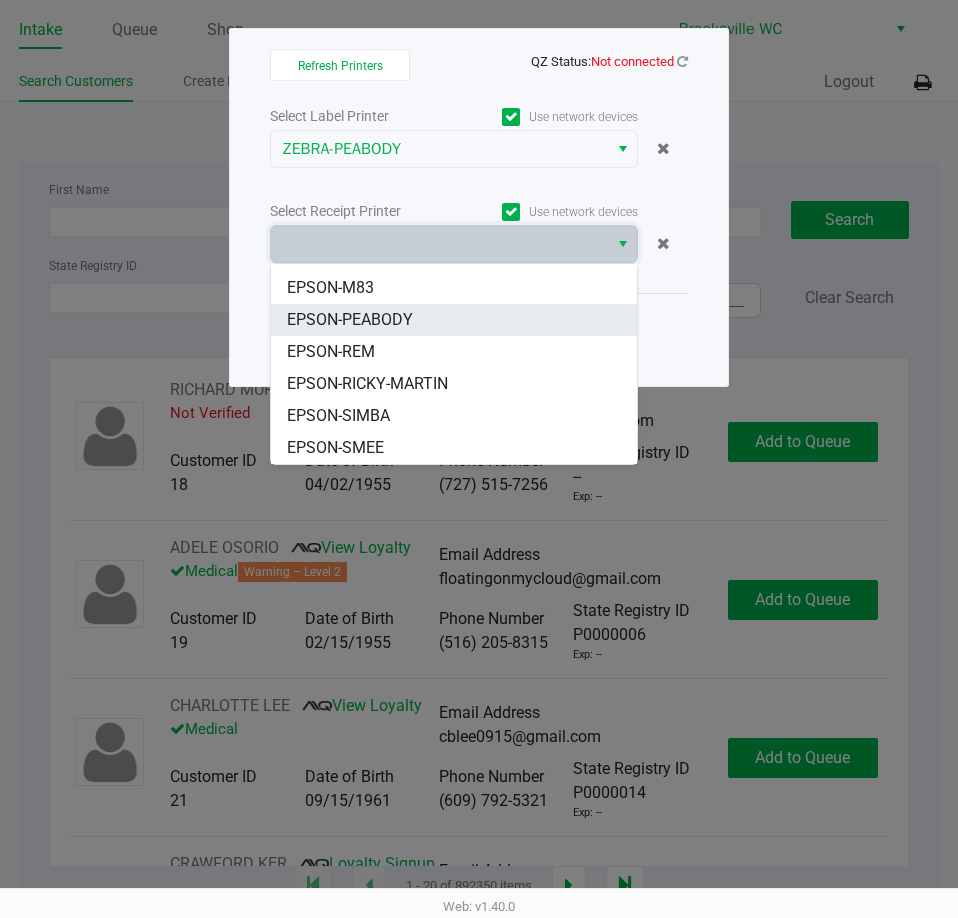 click on "EPSON-PEABODY" at bounding box center [350, 320] 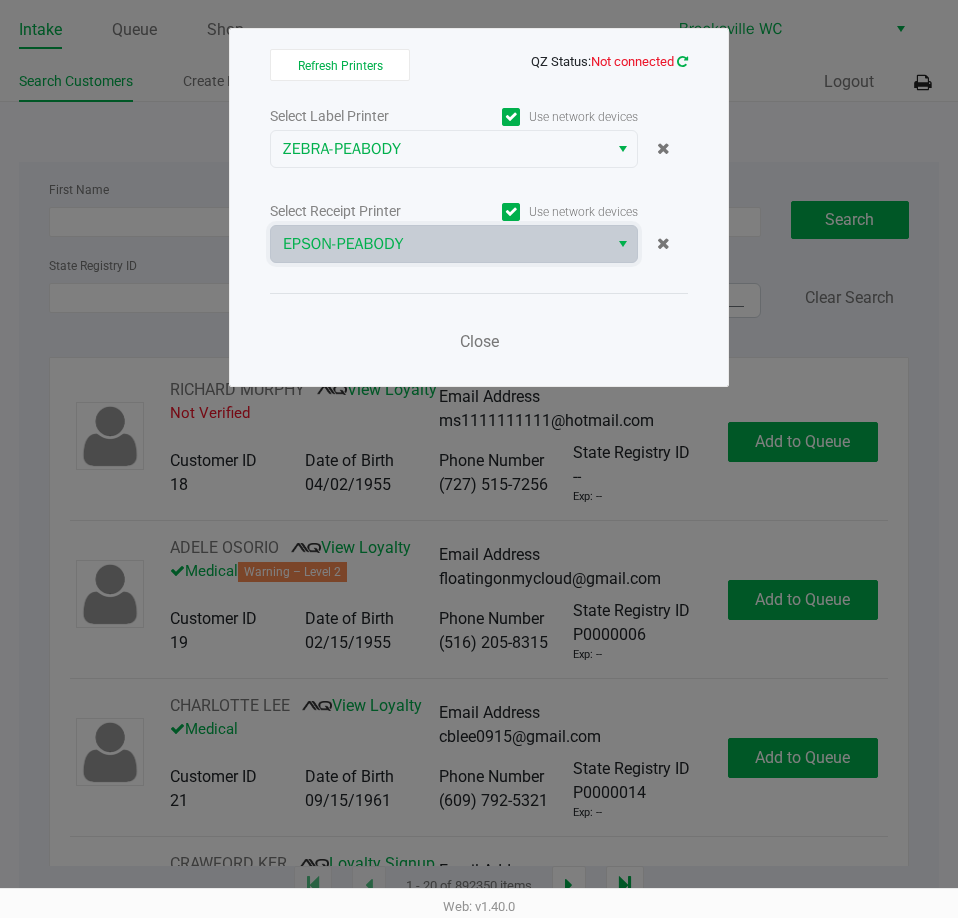 click 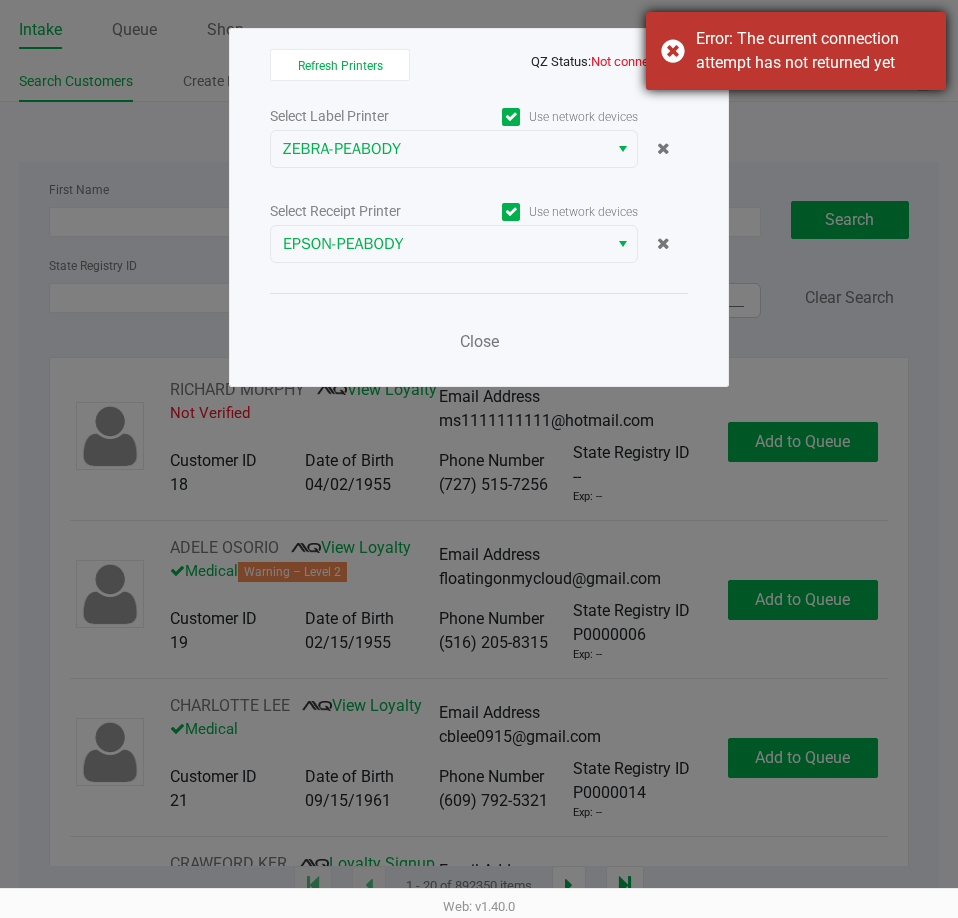 click on "Error: The current connection attempt has not returned yet" at bounding box center (796, 51) 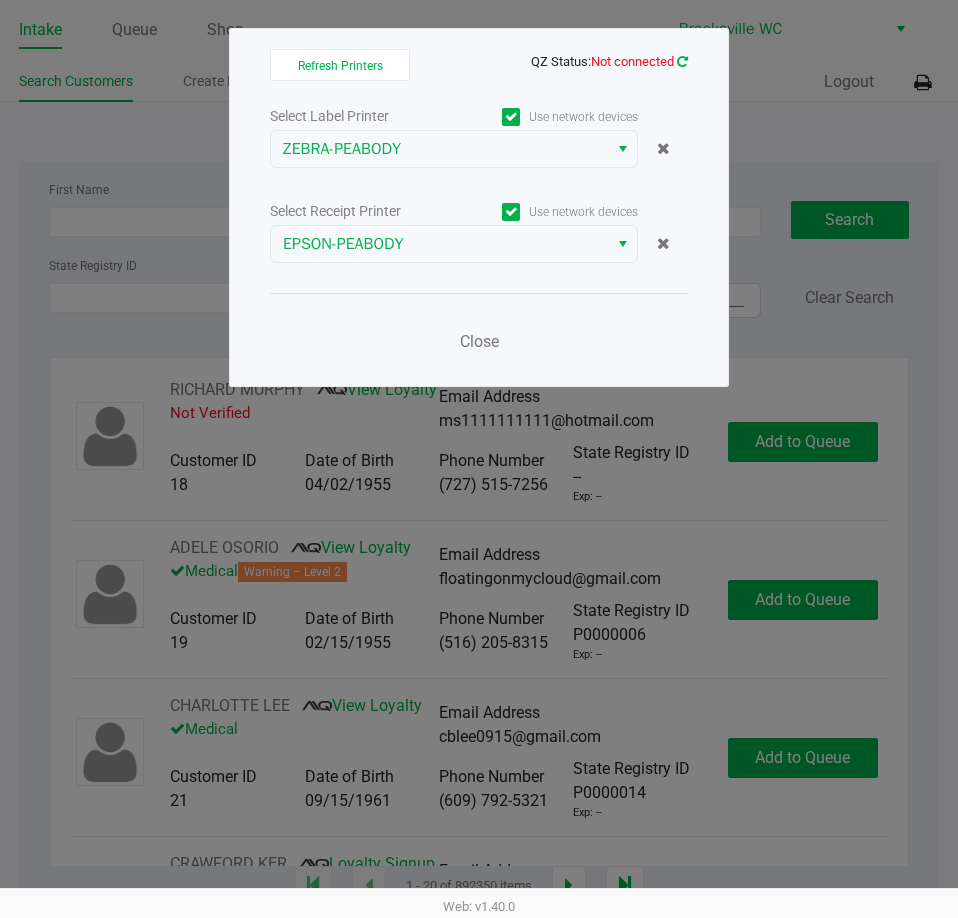 click on "Refresh Printers   QZ Status:   Not connected   Select Label Printer   Use network devices  ZEBRA-PEABODY  Select Receipt Printer   Use network devices  EPSON-PEABODY  Close" 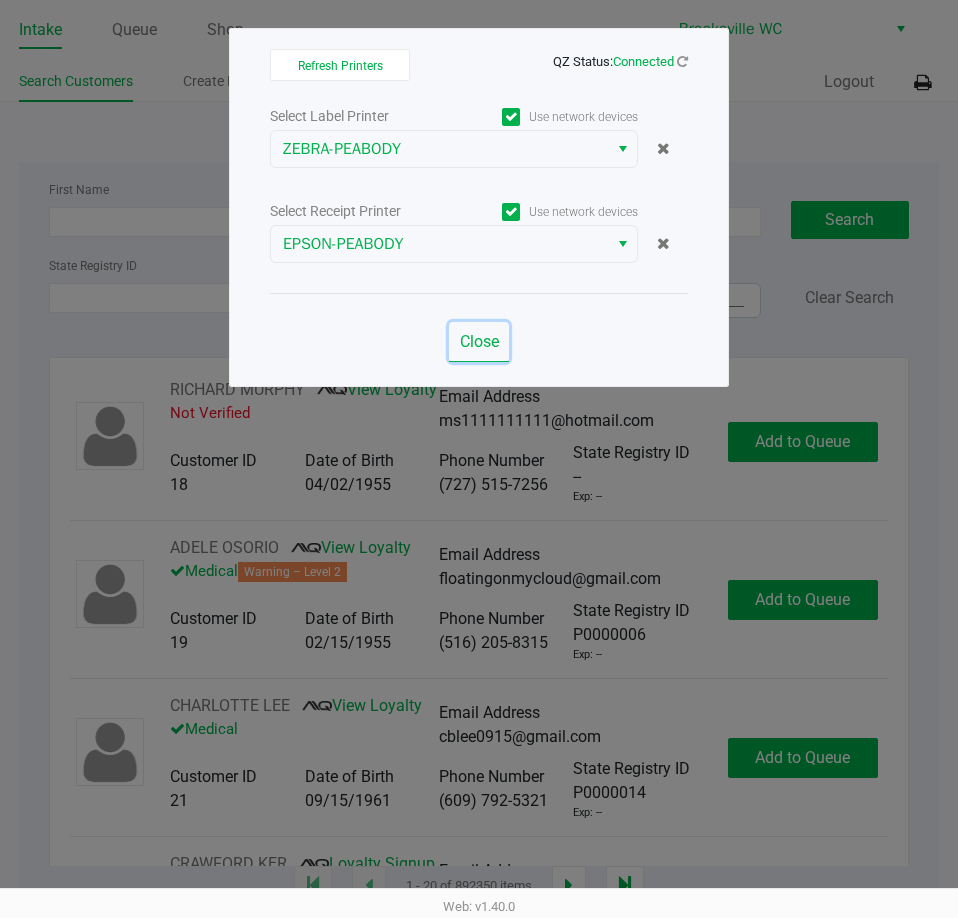 click on "Close" 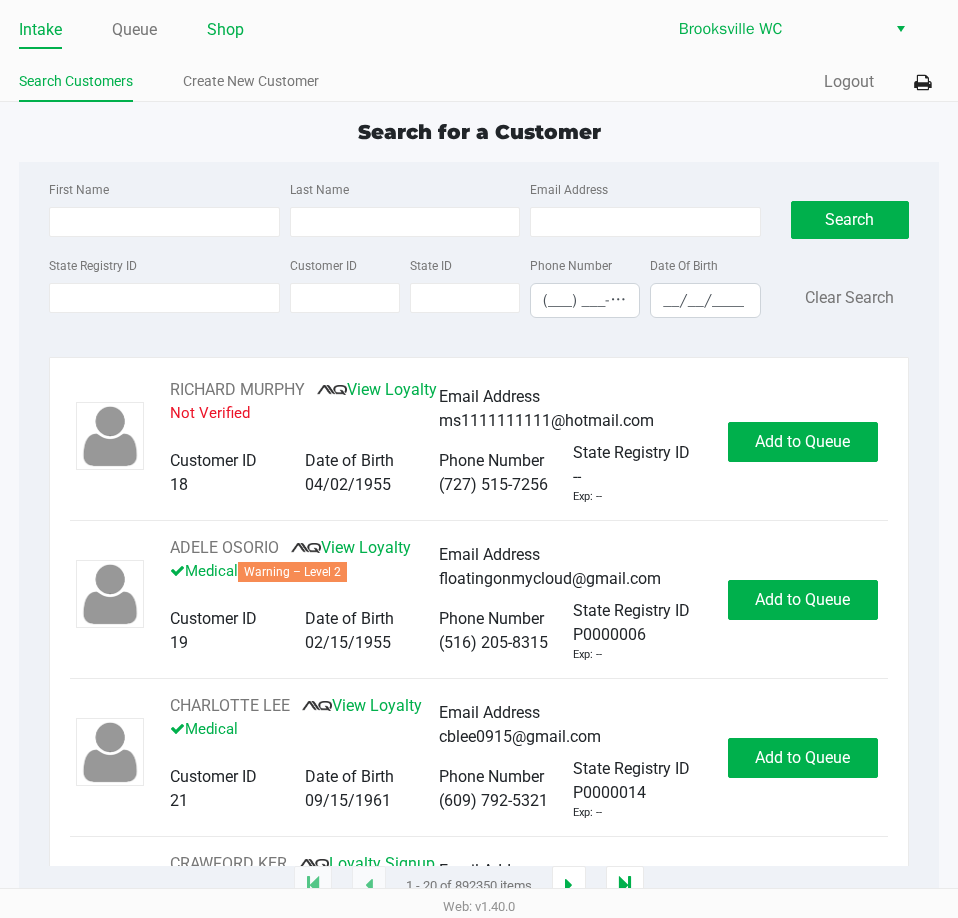 click on "Shop" 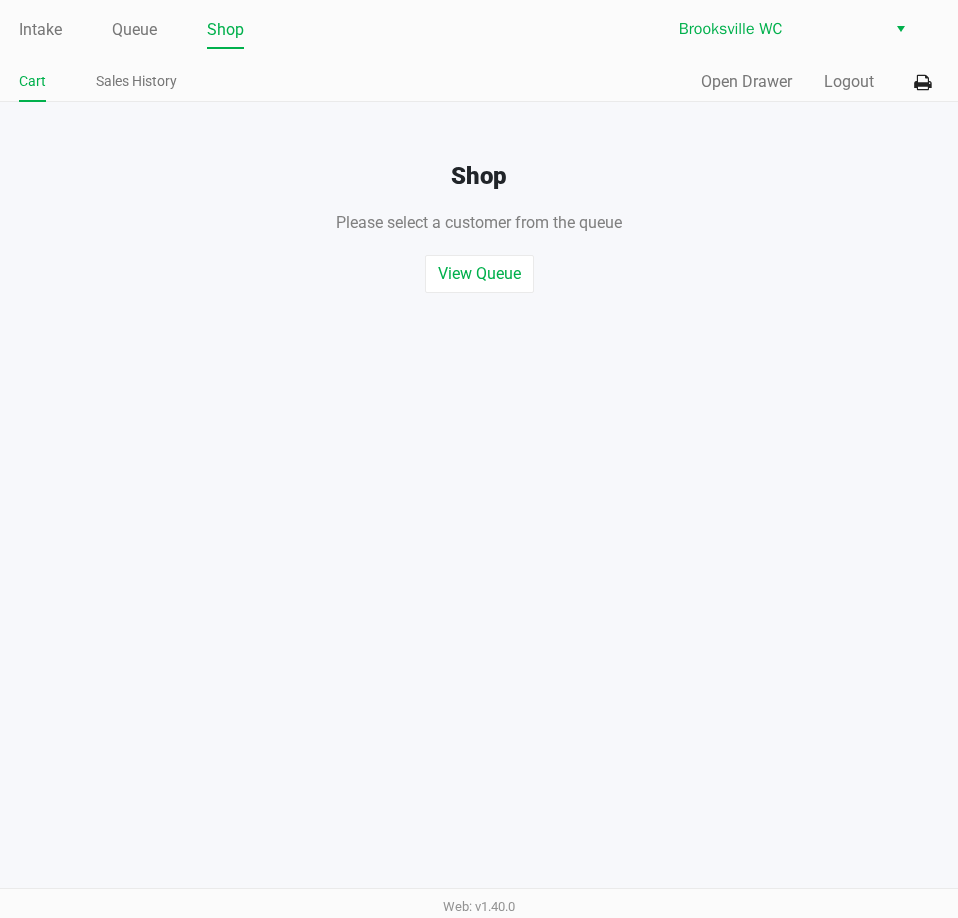 click on "Quick Sale   Open Drawer   Logout" 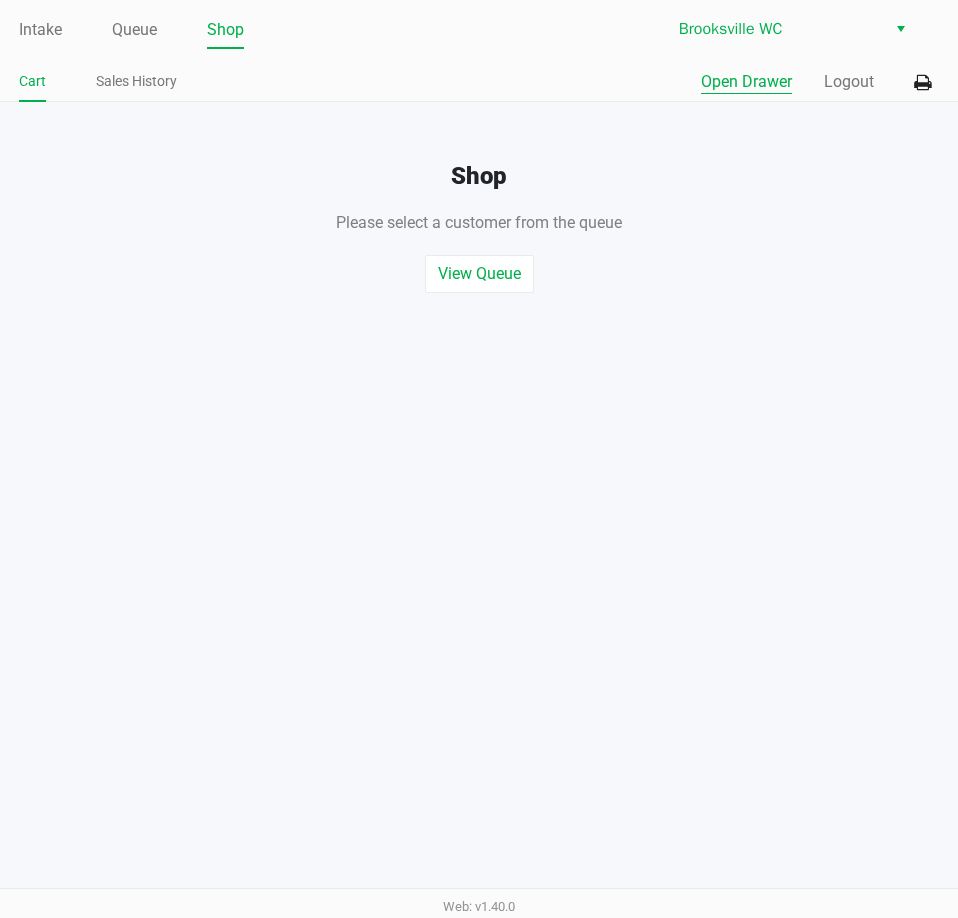 click on "Open Drawer" 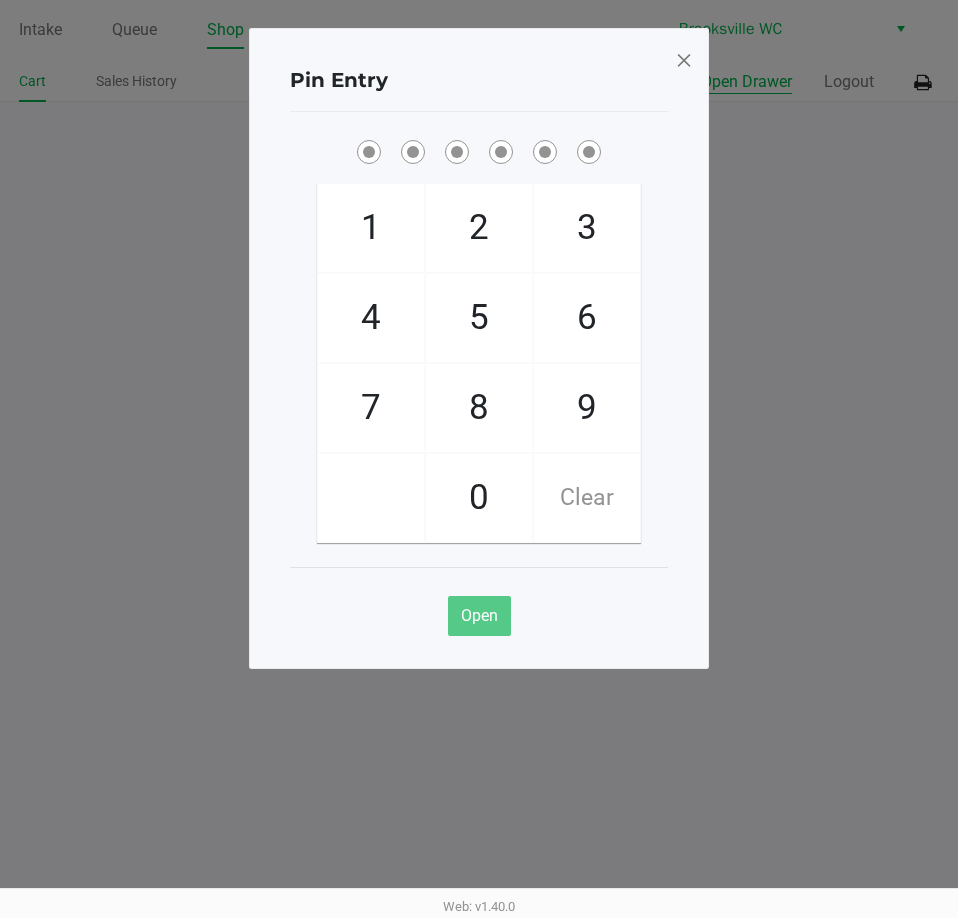 type 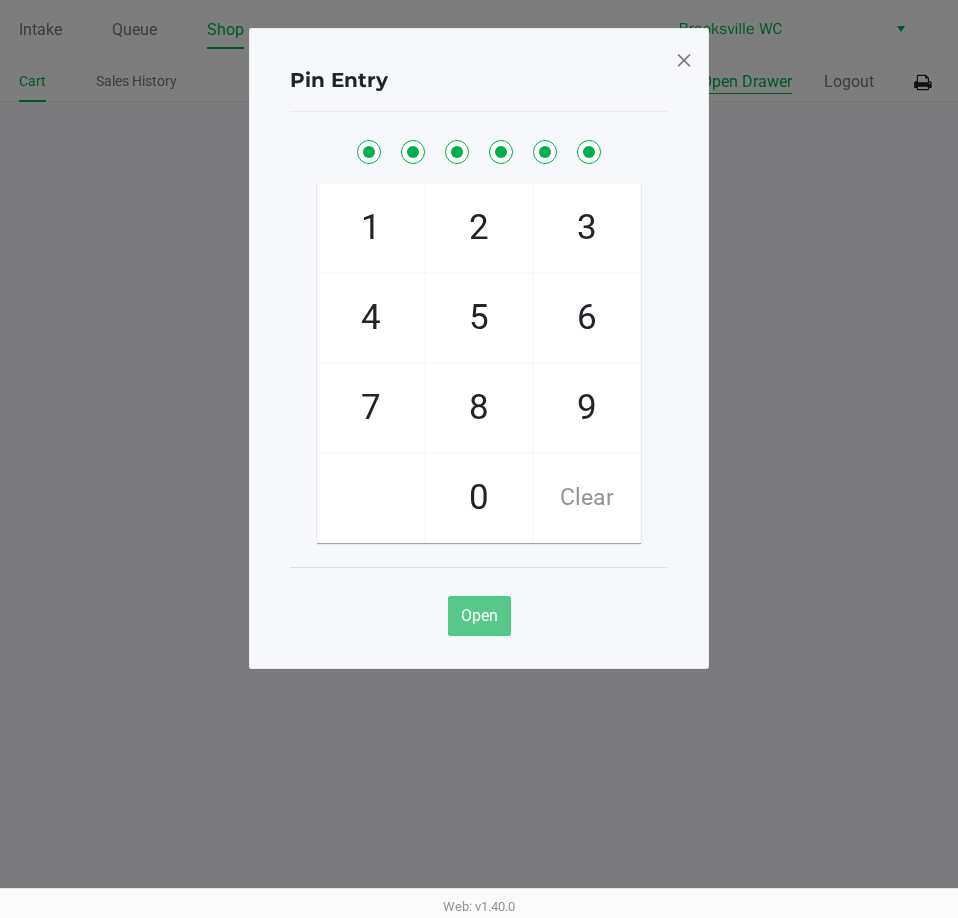 checkbox on "true" 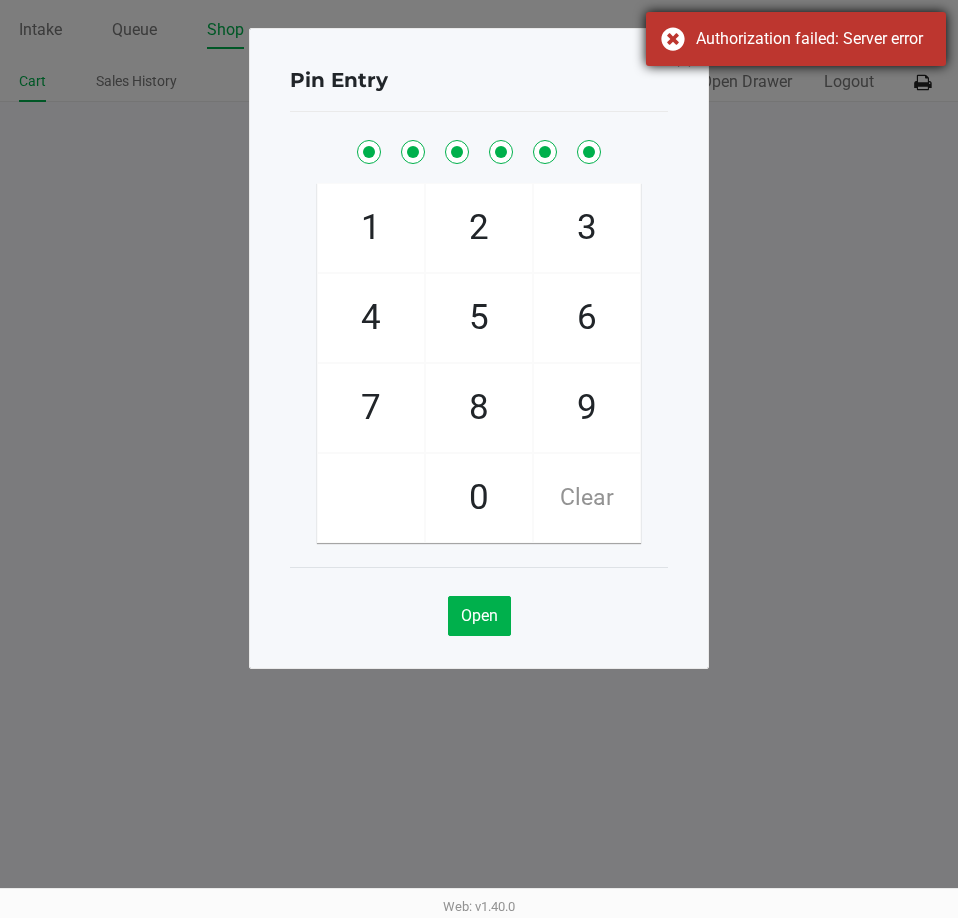 click on "Authorization failed: Server error" at bounding box center [796, 39] 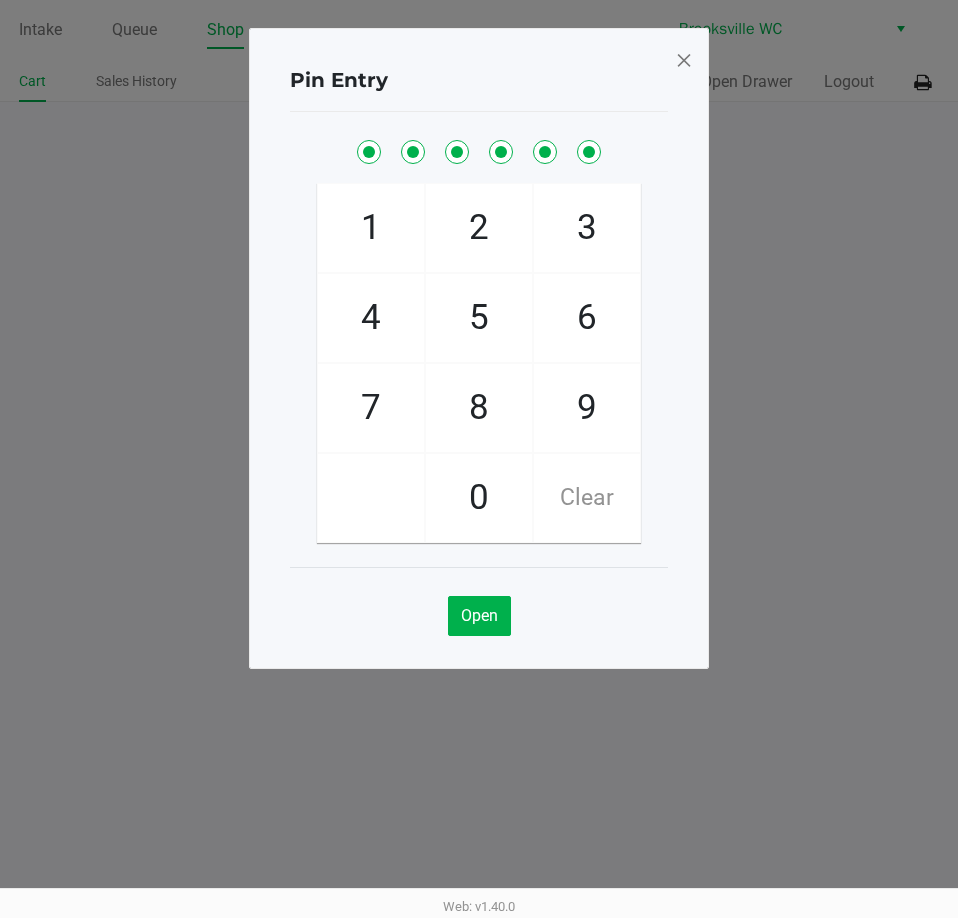 click 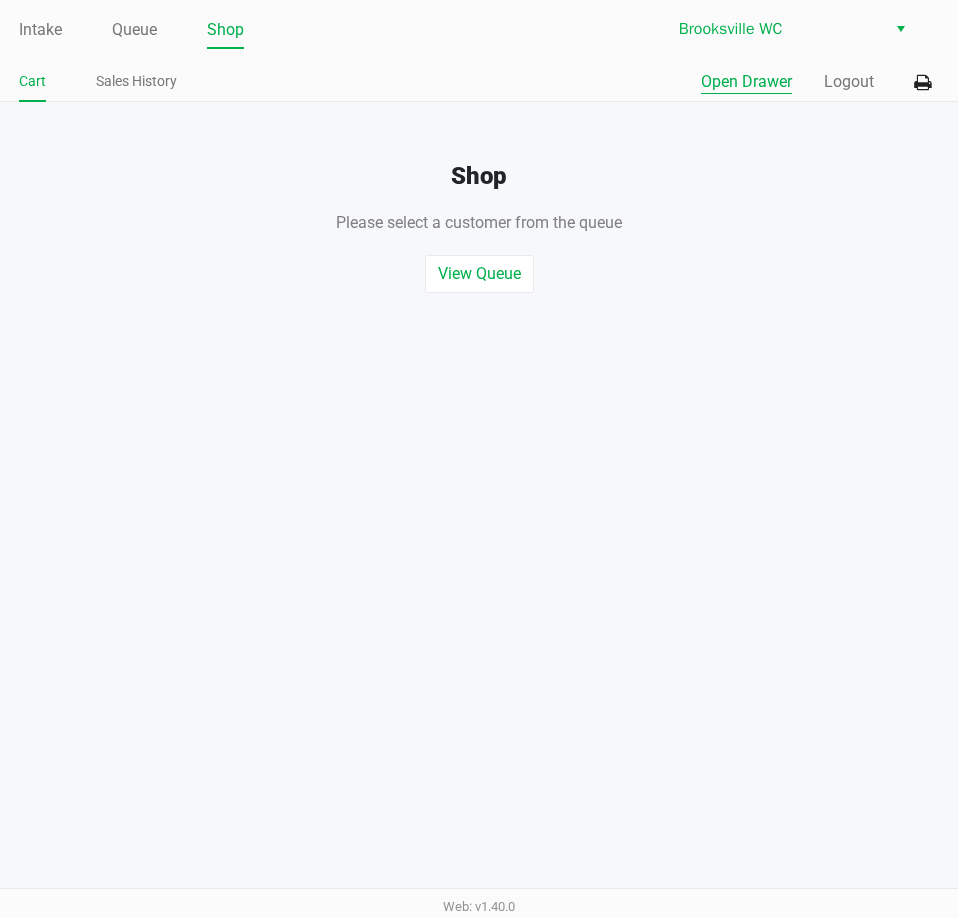 click on "Open Drawer" 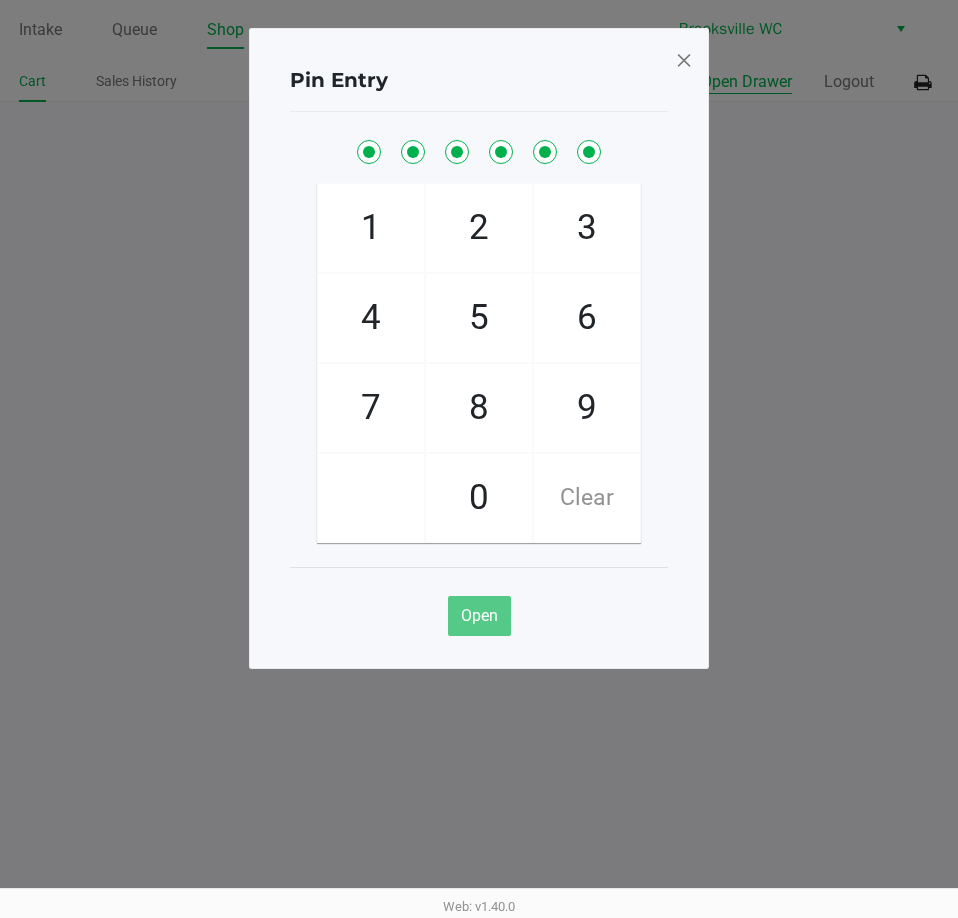 checkbox on "true" 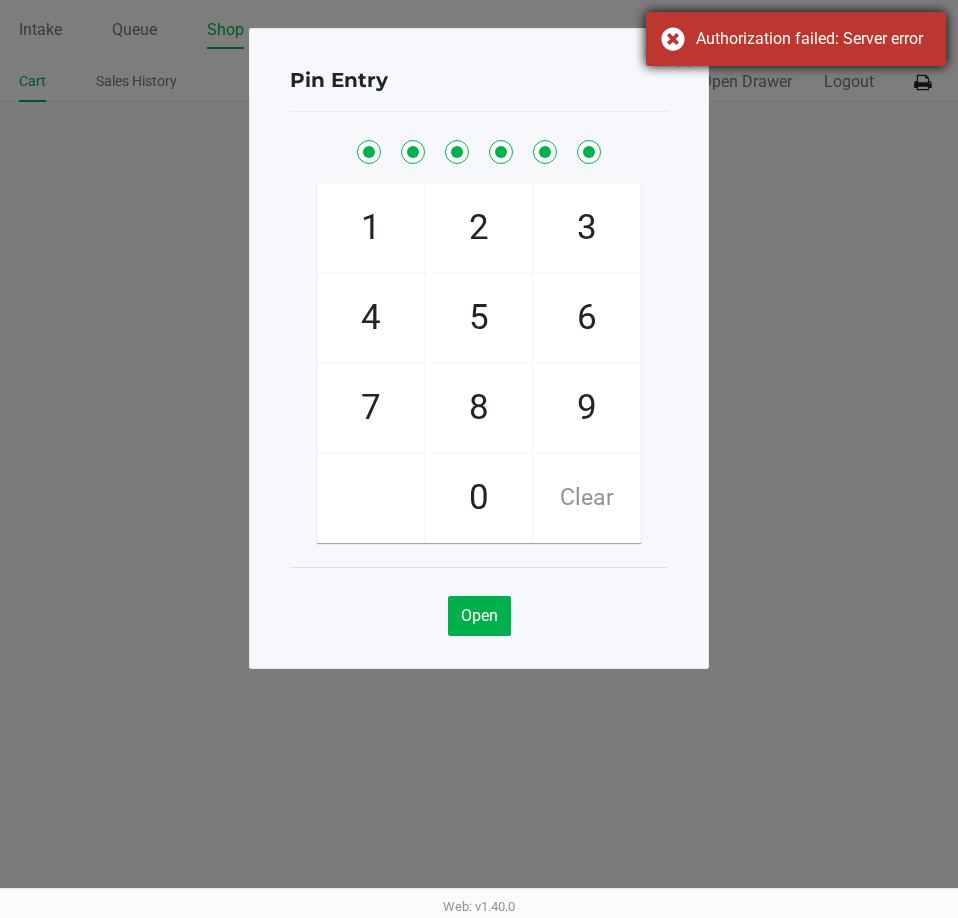 click on "Authorization failed: Server error" at bounding box center [796, 39] 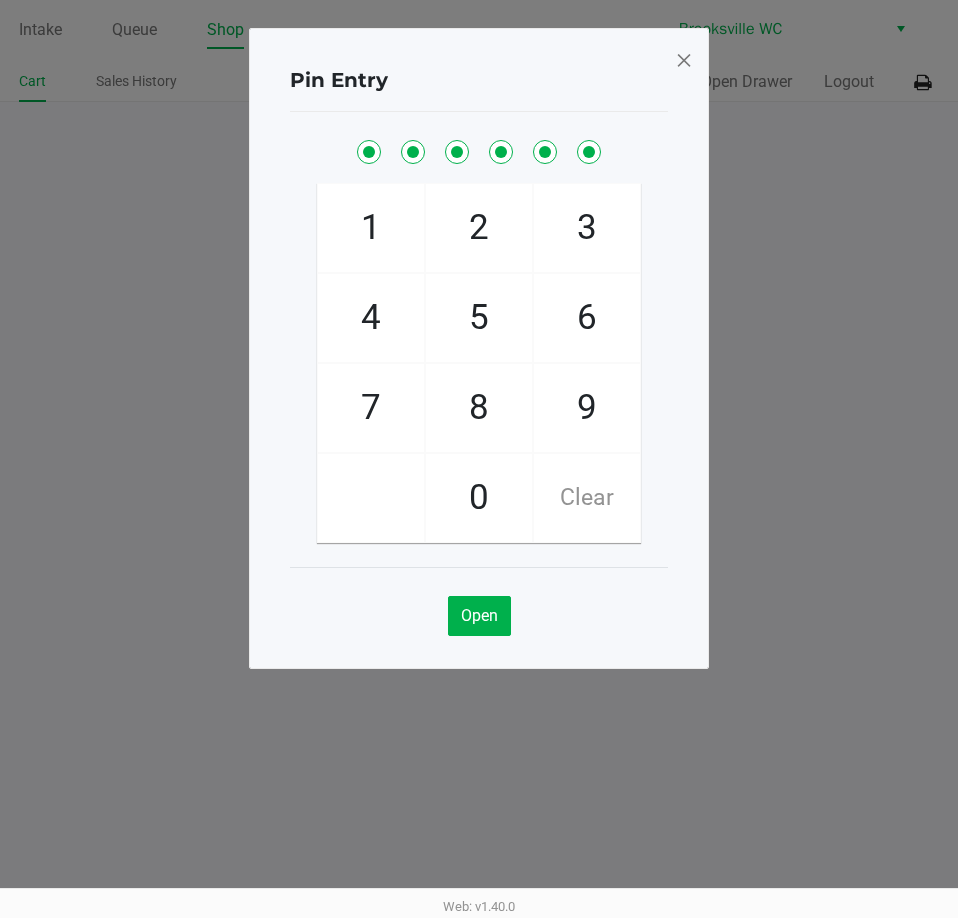 click 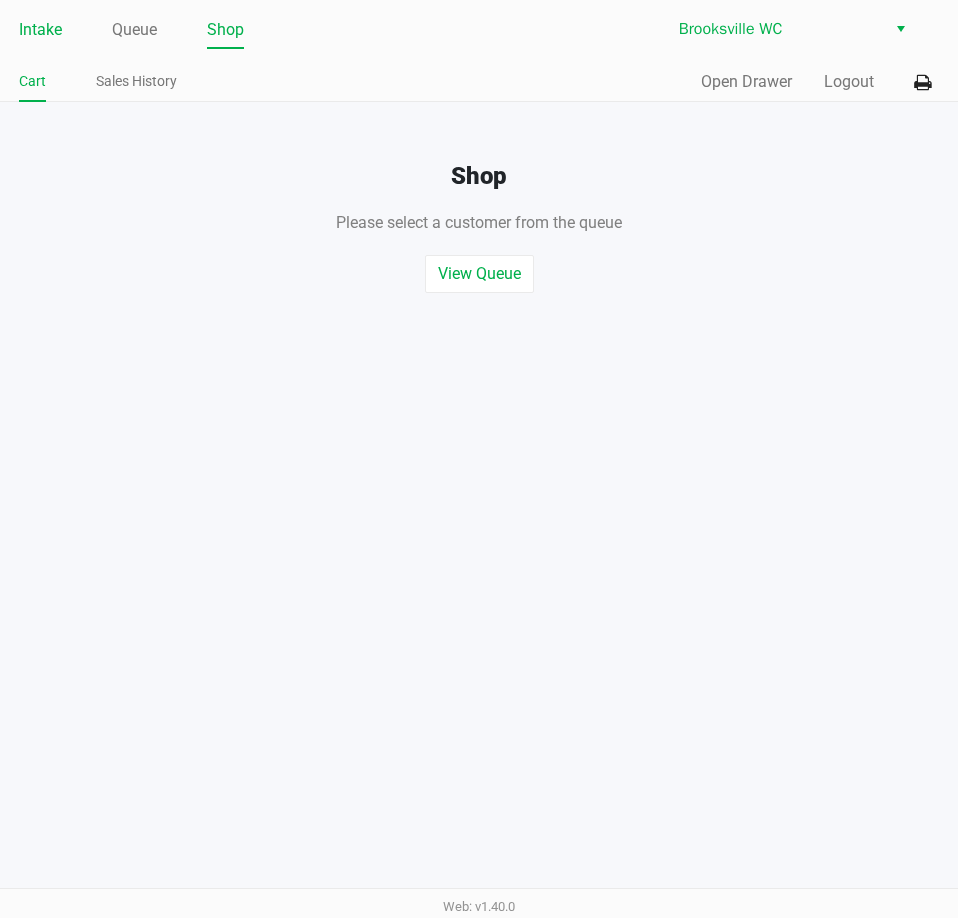 click on "Intake" 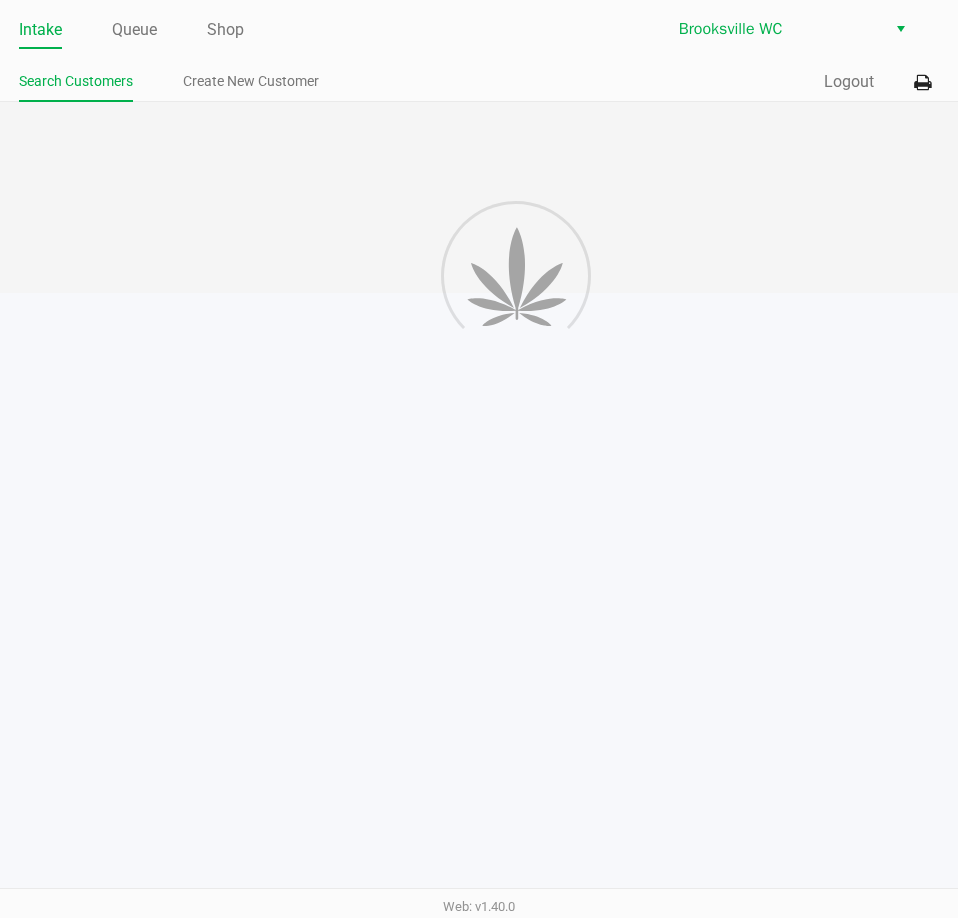 click on "Intake Queue Shop" 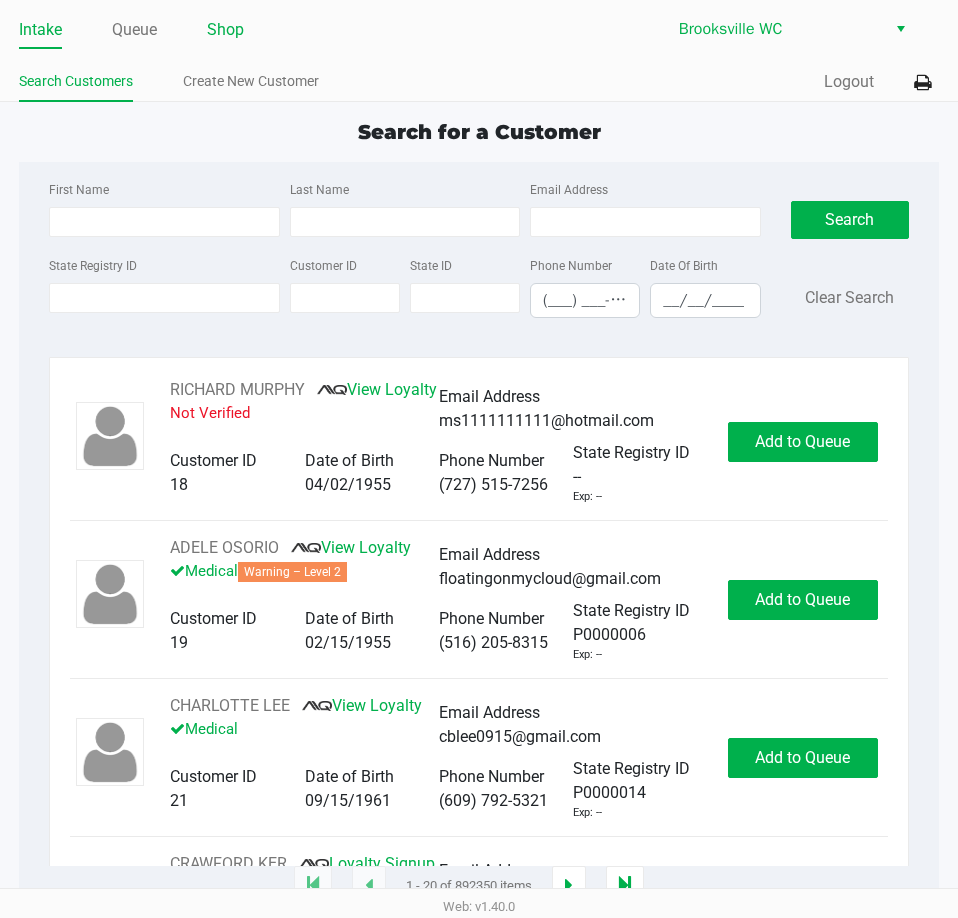 click on "Shop" 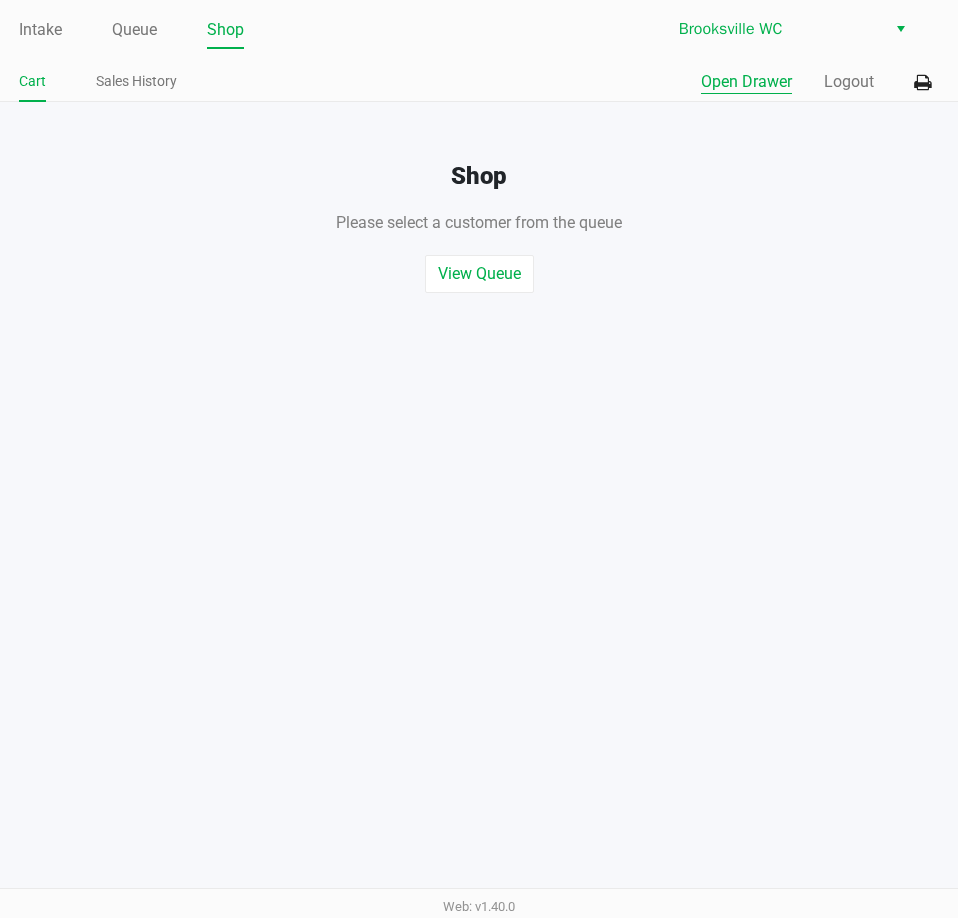 click on "Open Drawer" 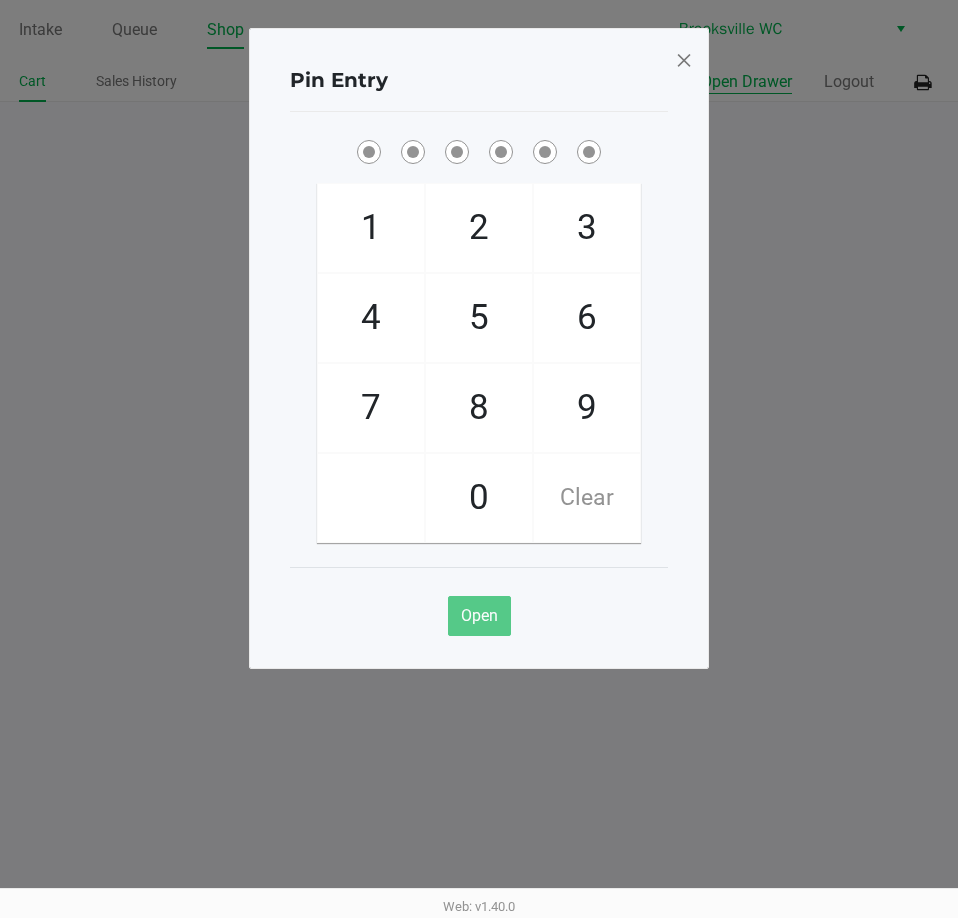 type 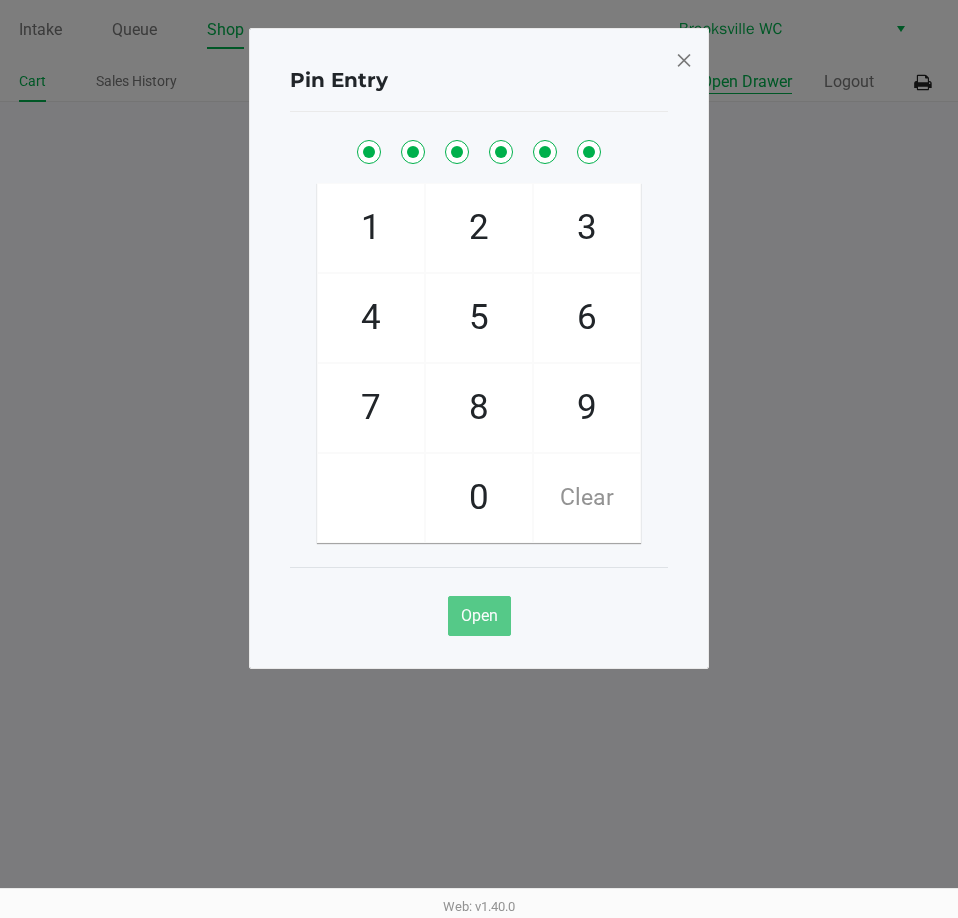 checkbox on "true" 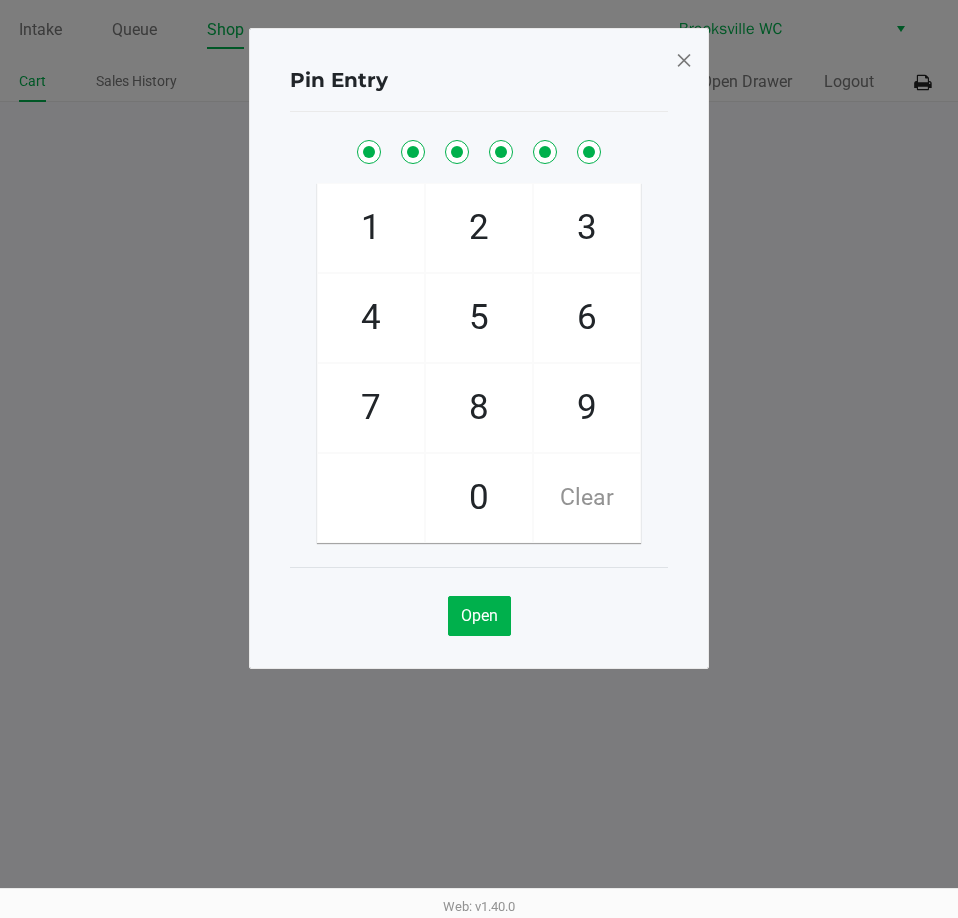 click 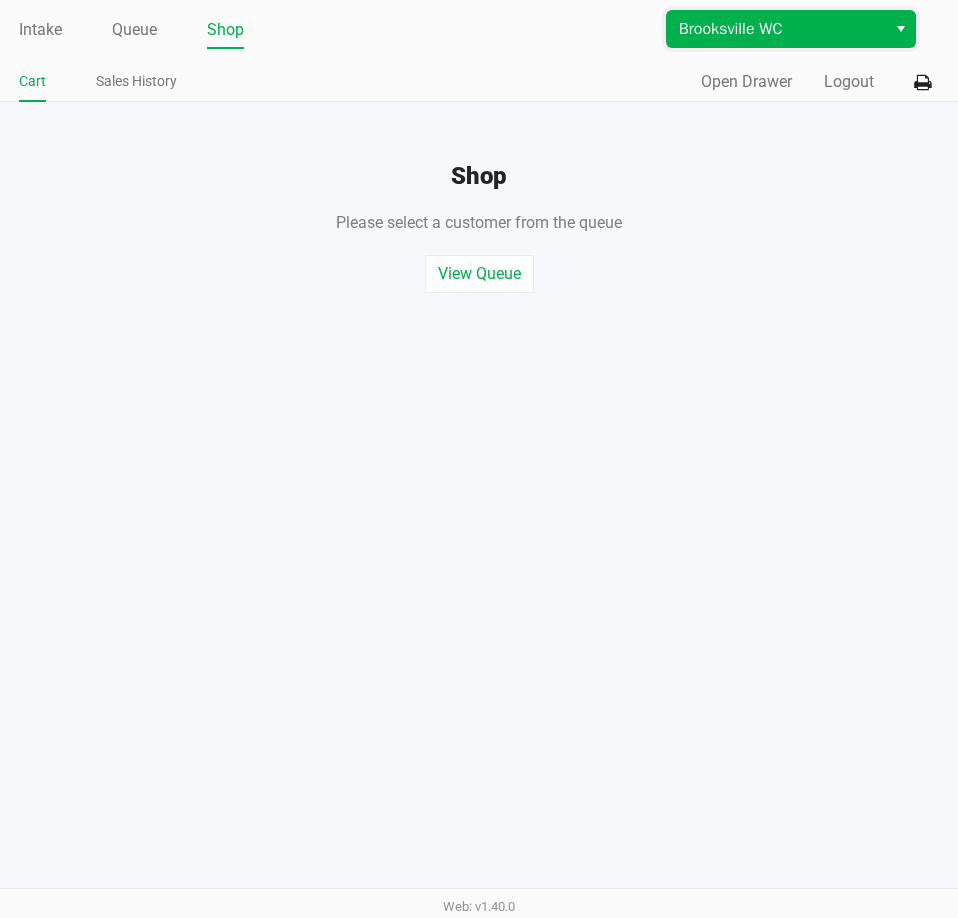 click on "Brooksville WC" at bounding box center (776, 29) 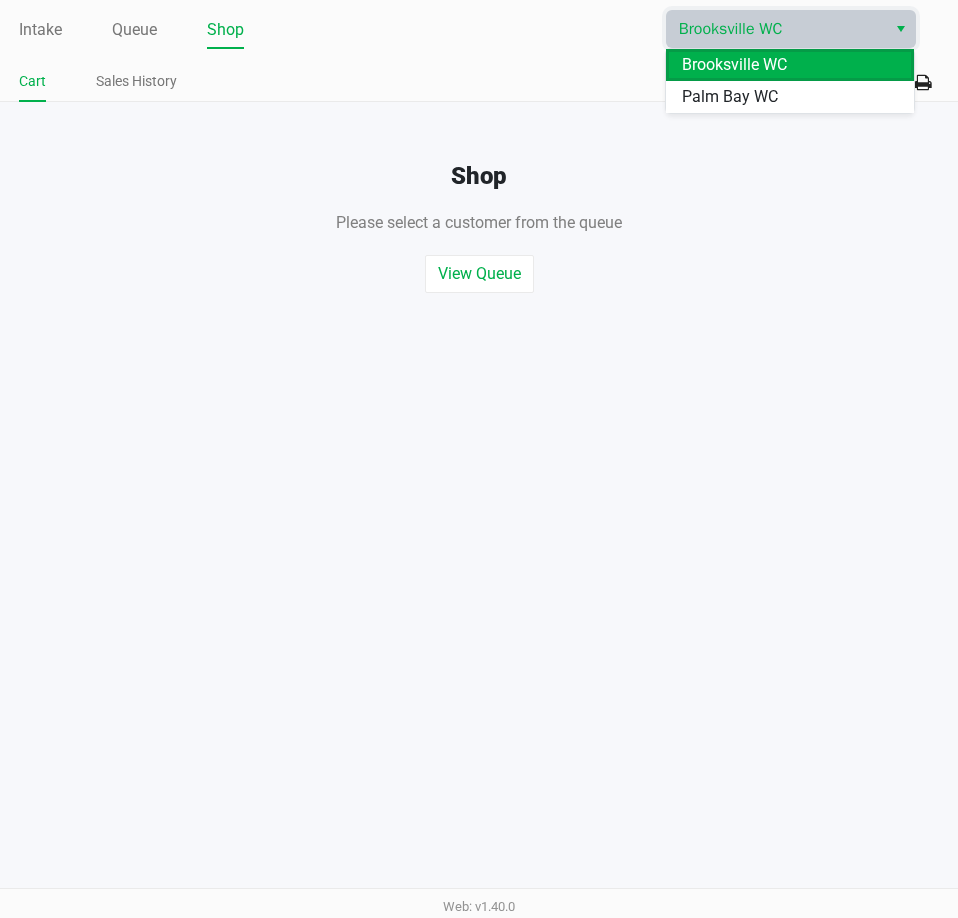 click on "Brooksville WC" at bounding box center [734, 65] 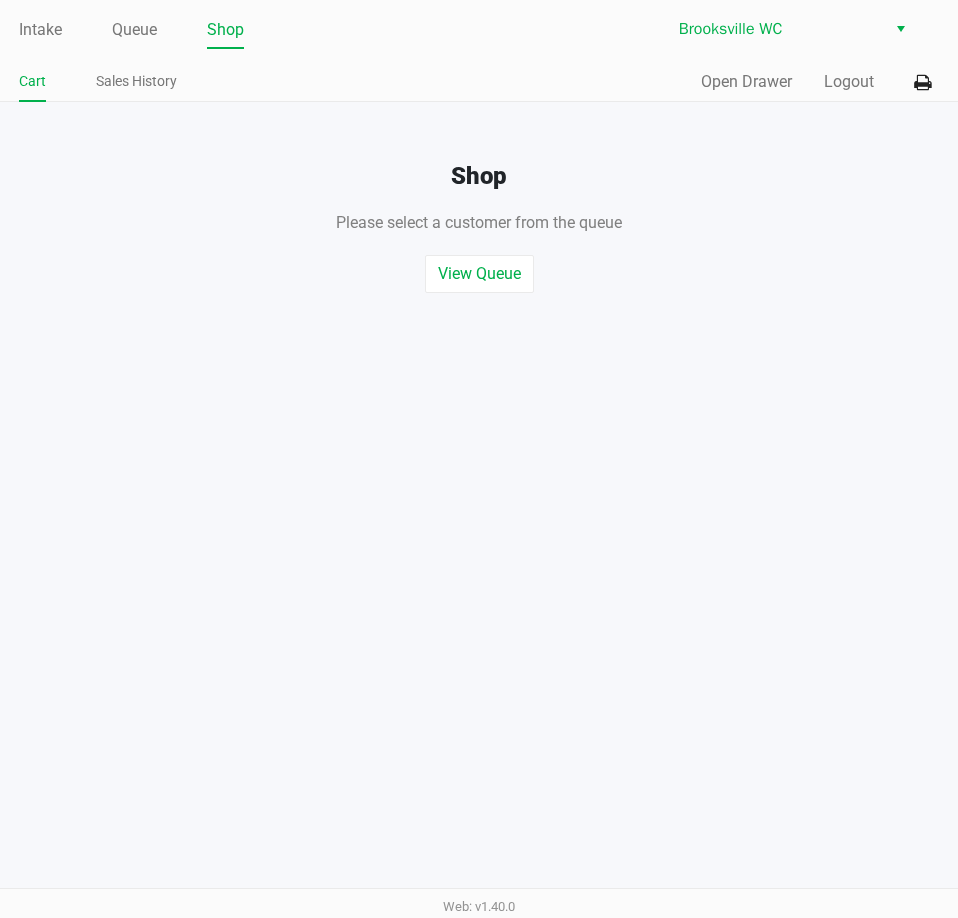 click on "Shop" 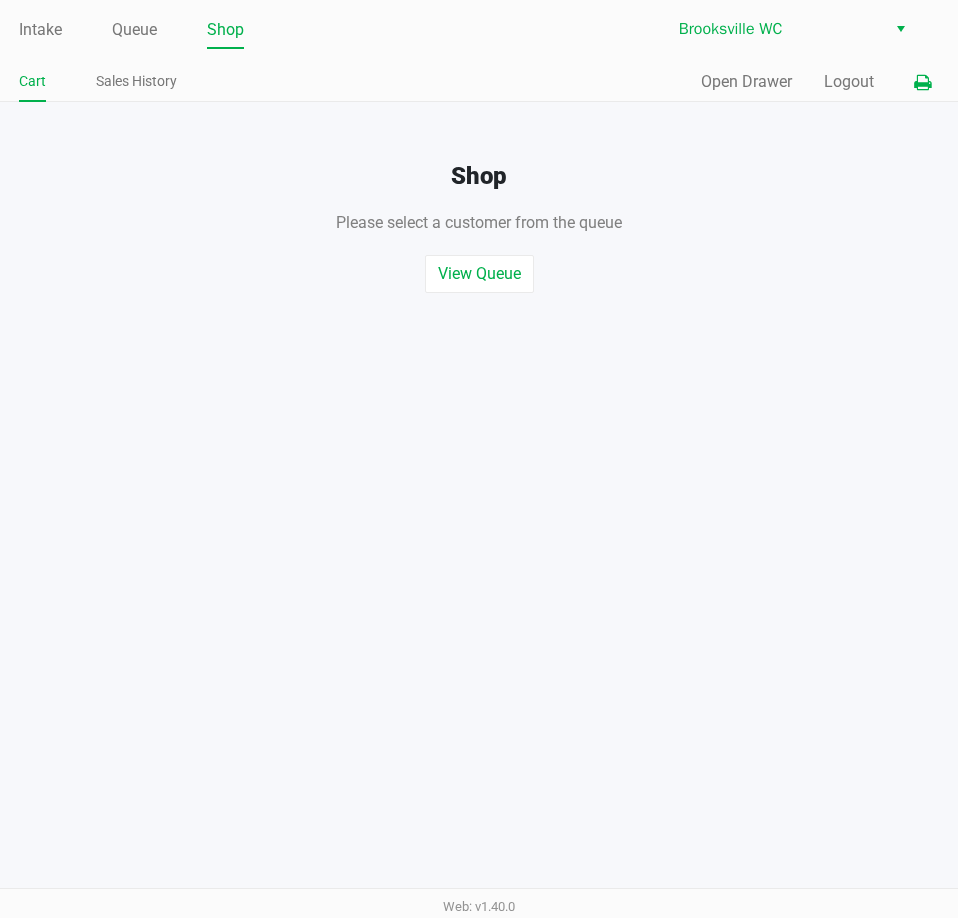 click 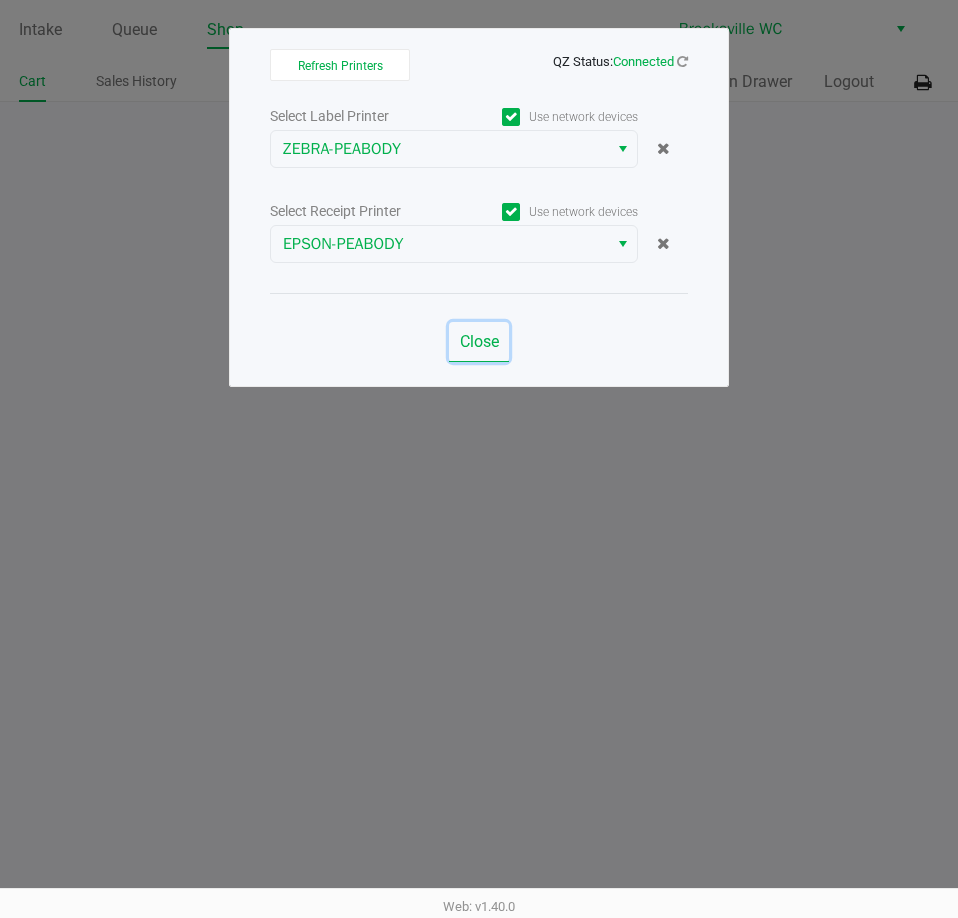 click on "Close" 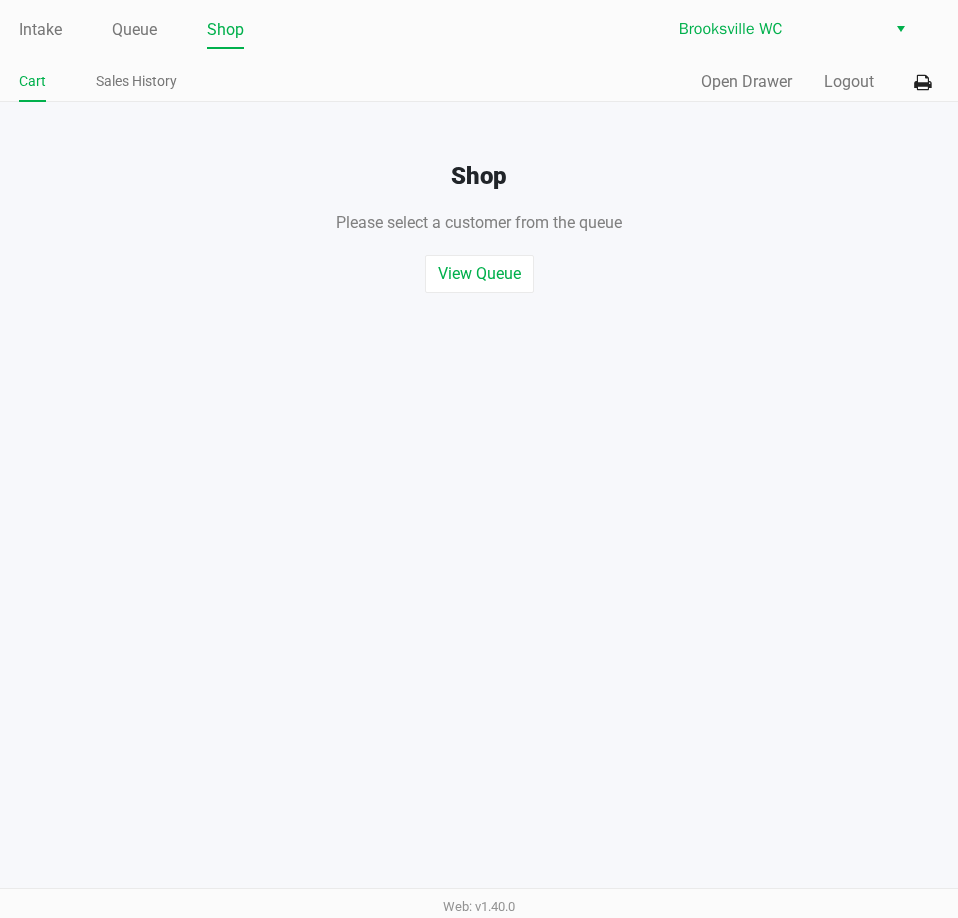 drag, startPoint x: 327, startPoint y: 264, endPoint x: 327, endPoint y: 240, distance: 24 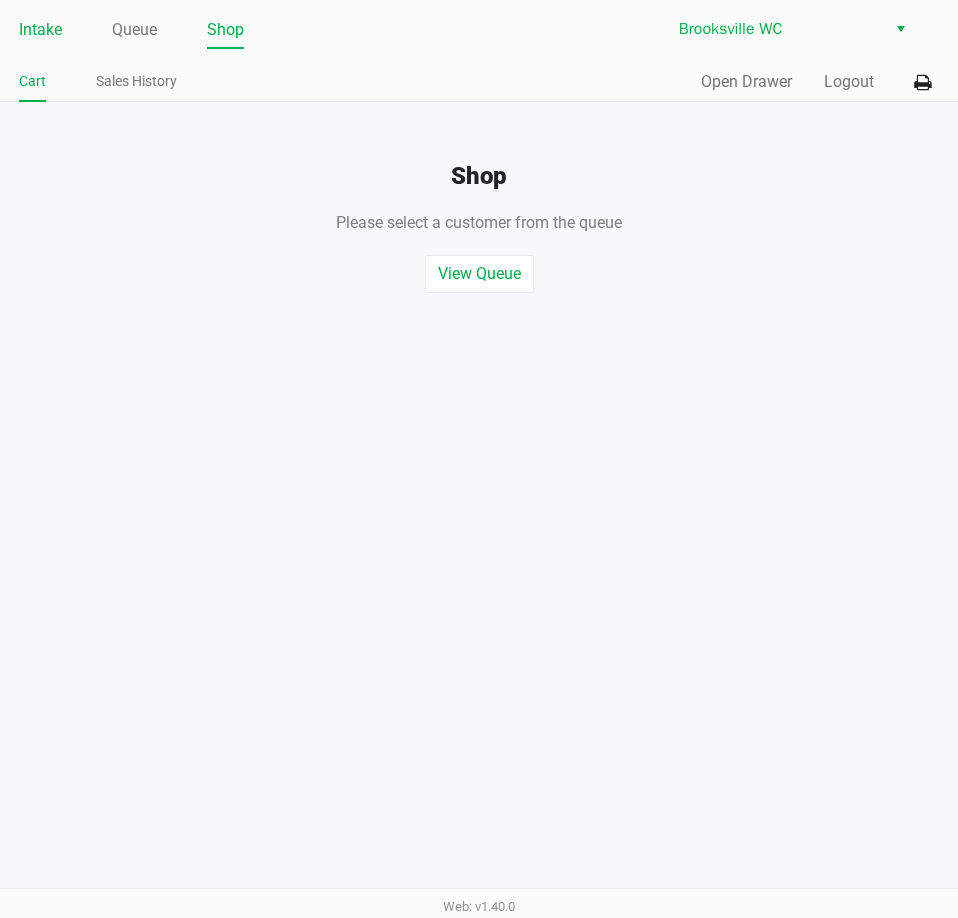 click on "Intake" 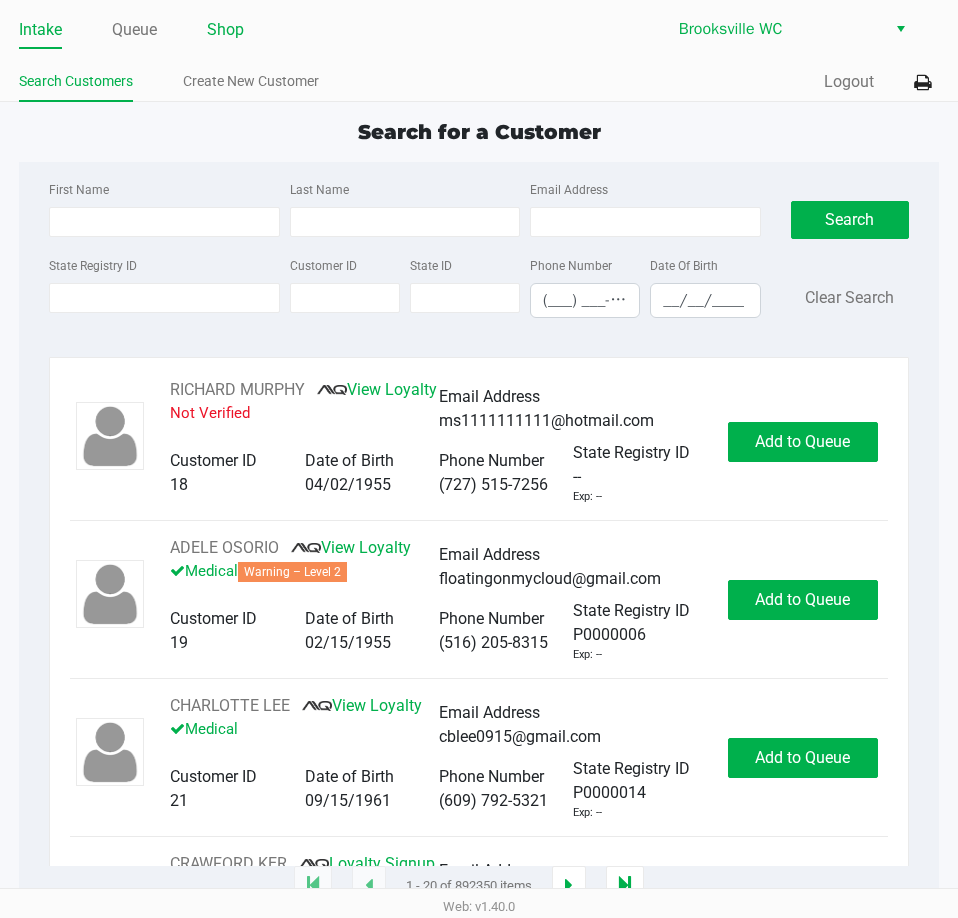 click on "Shop" 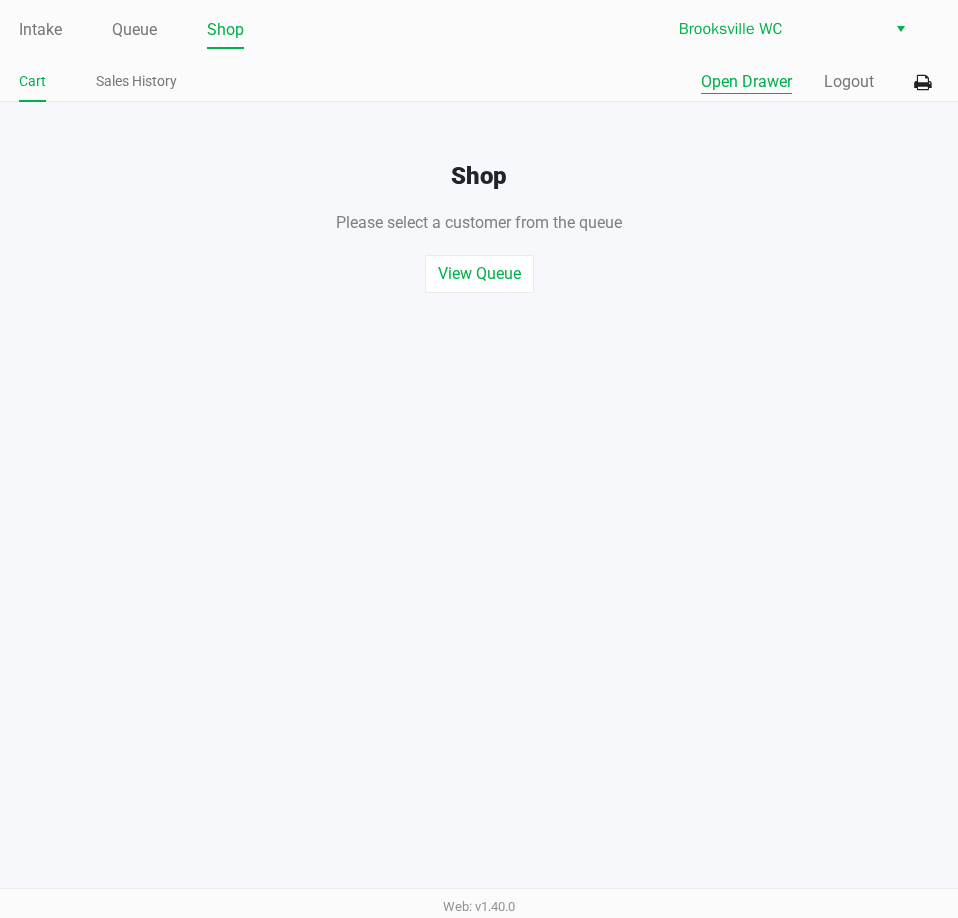 click on "Open Drawer" 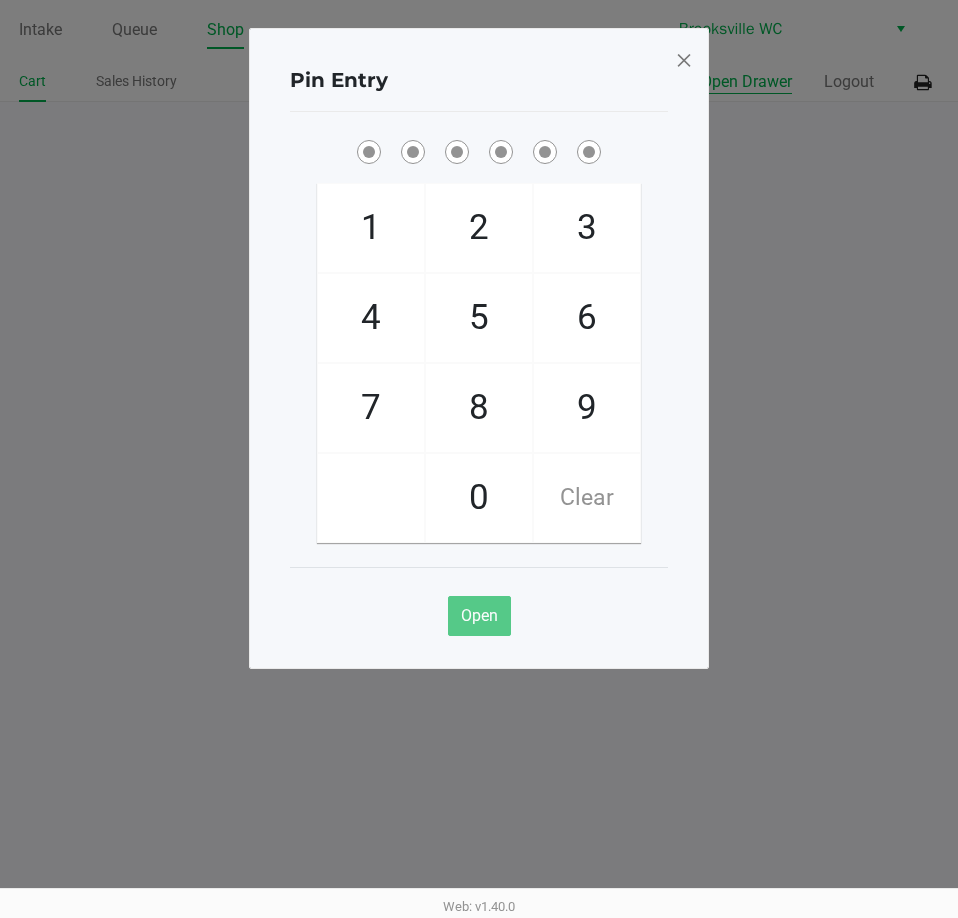 type 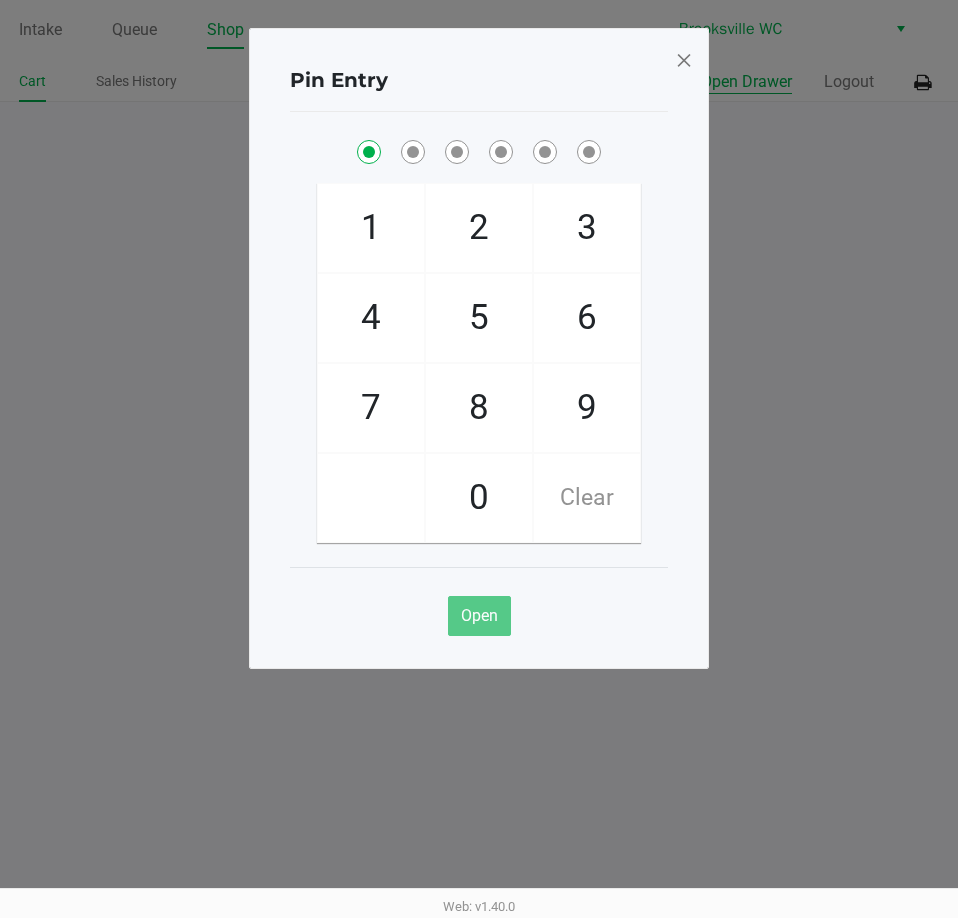 checkbox on "true" 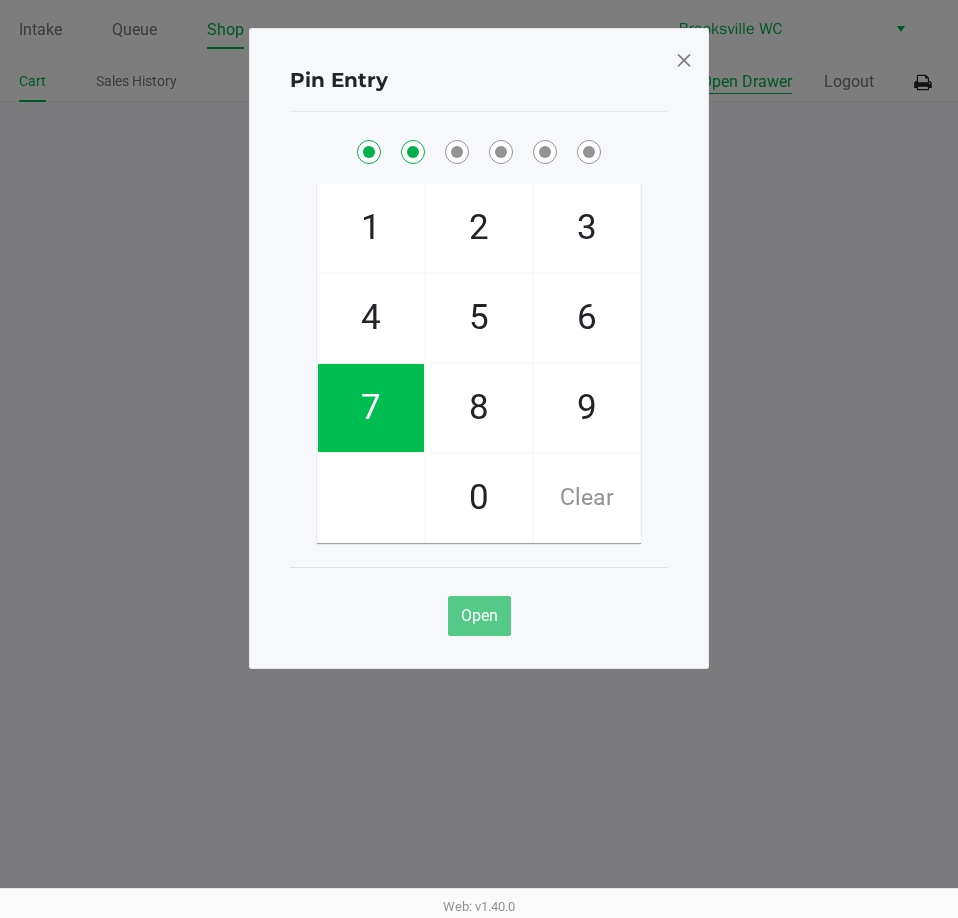 checkbox on "true" 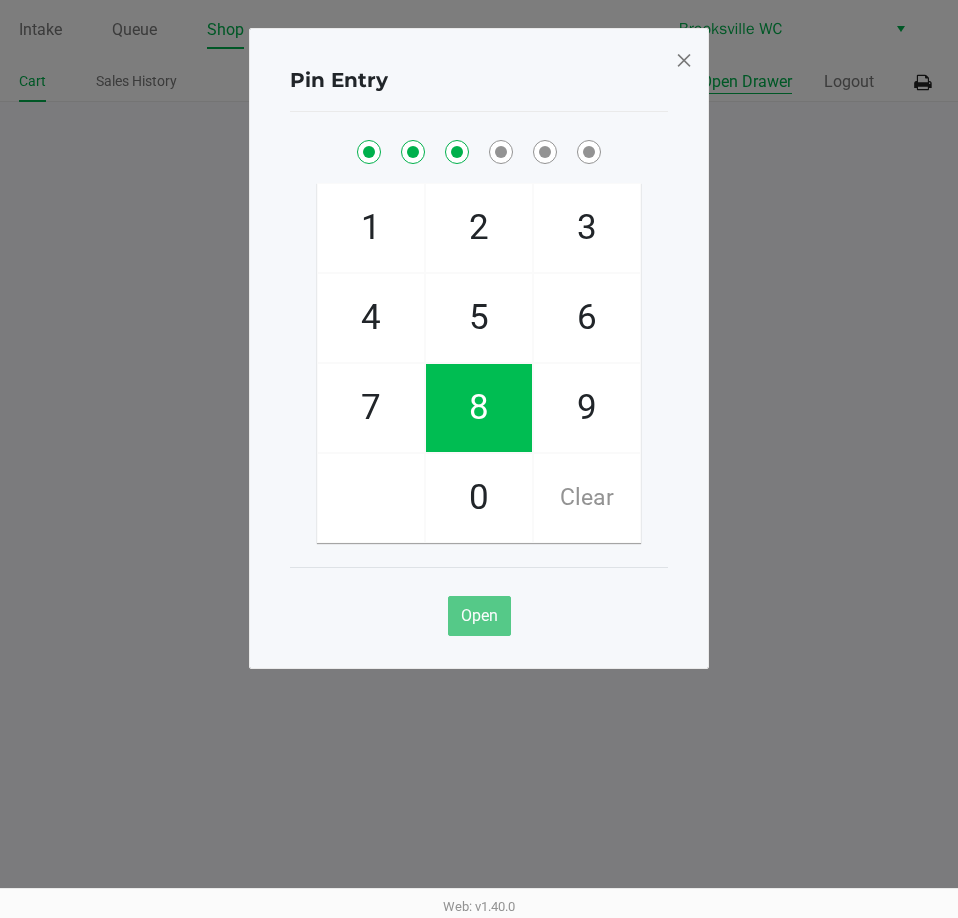 checkbox on "true" 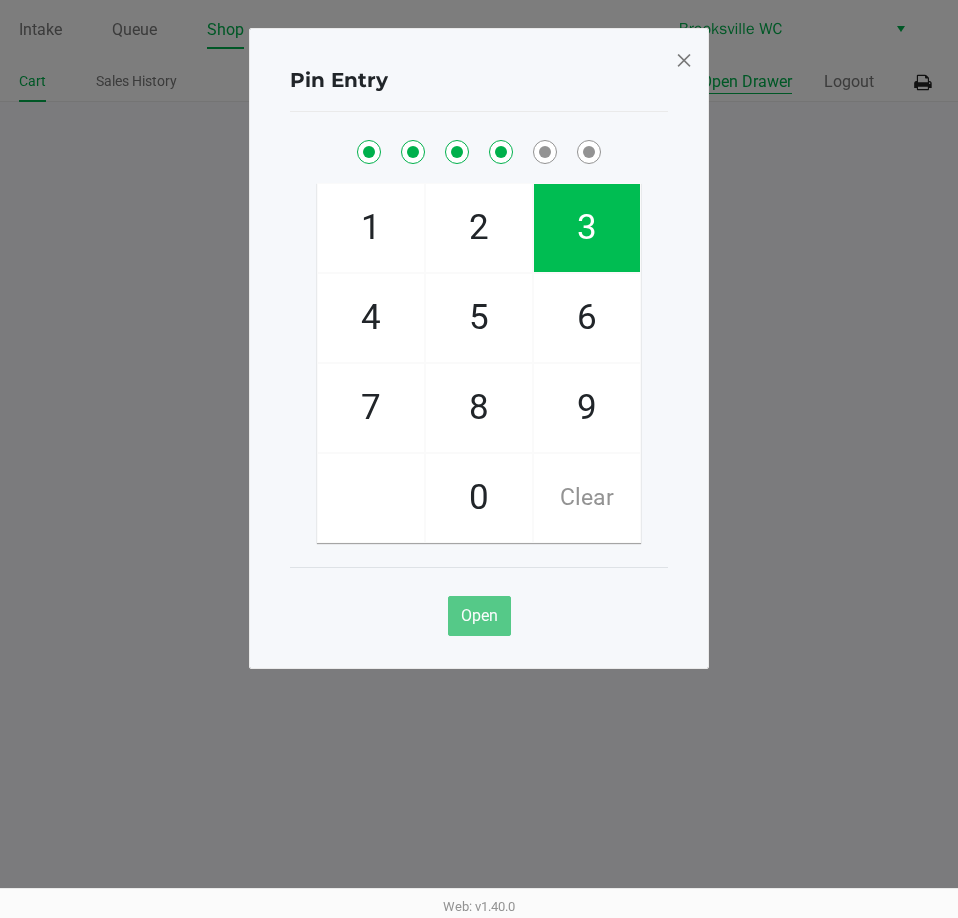 checkbox on "true" 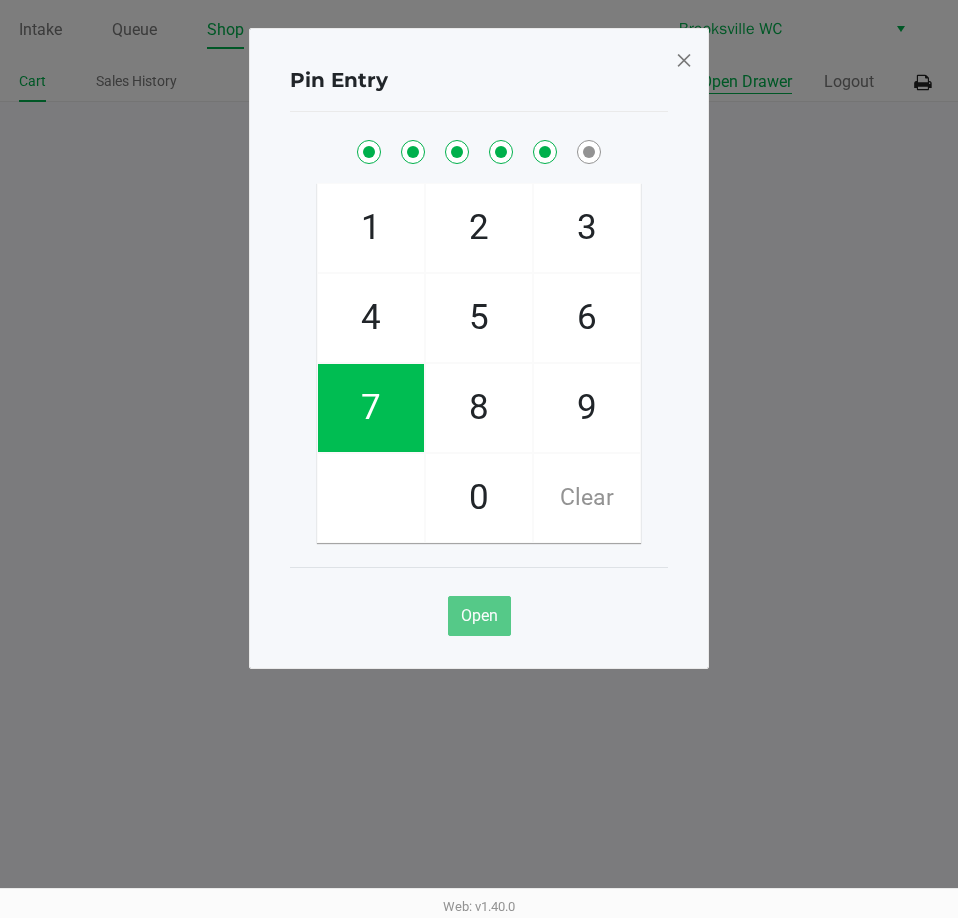 checkbox on "true" 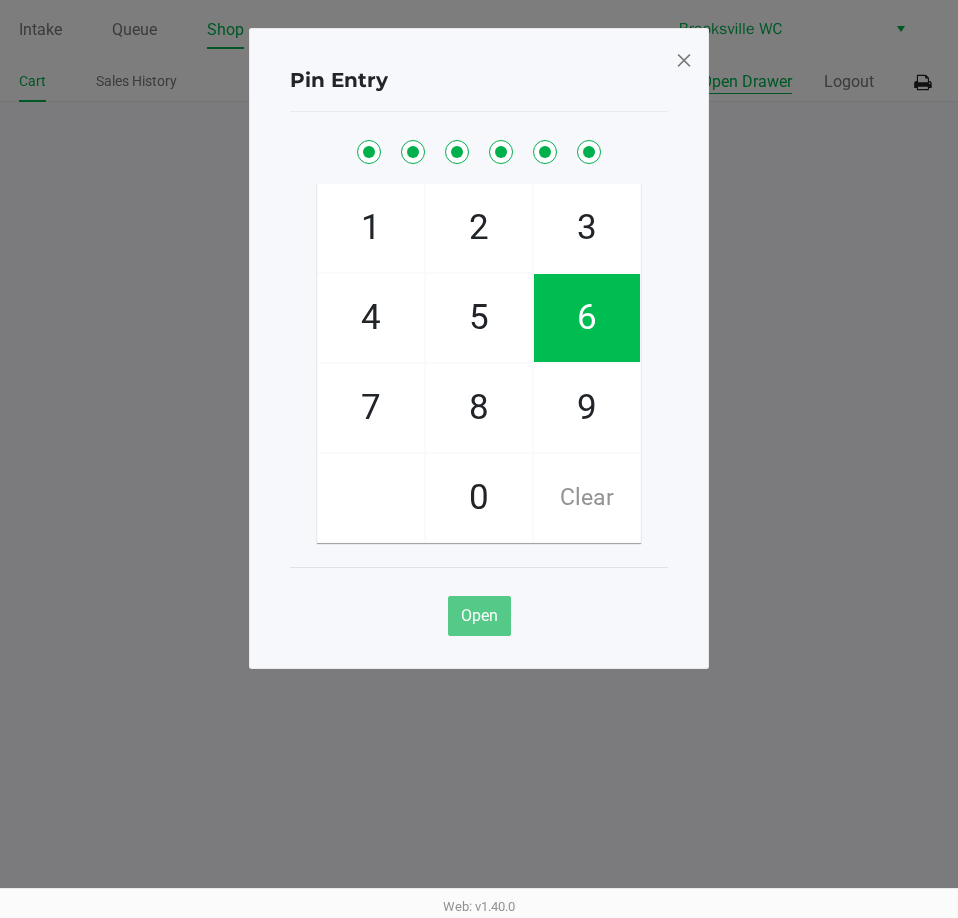 checkbox on "true" 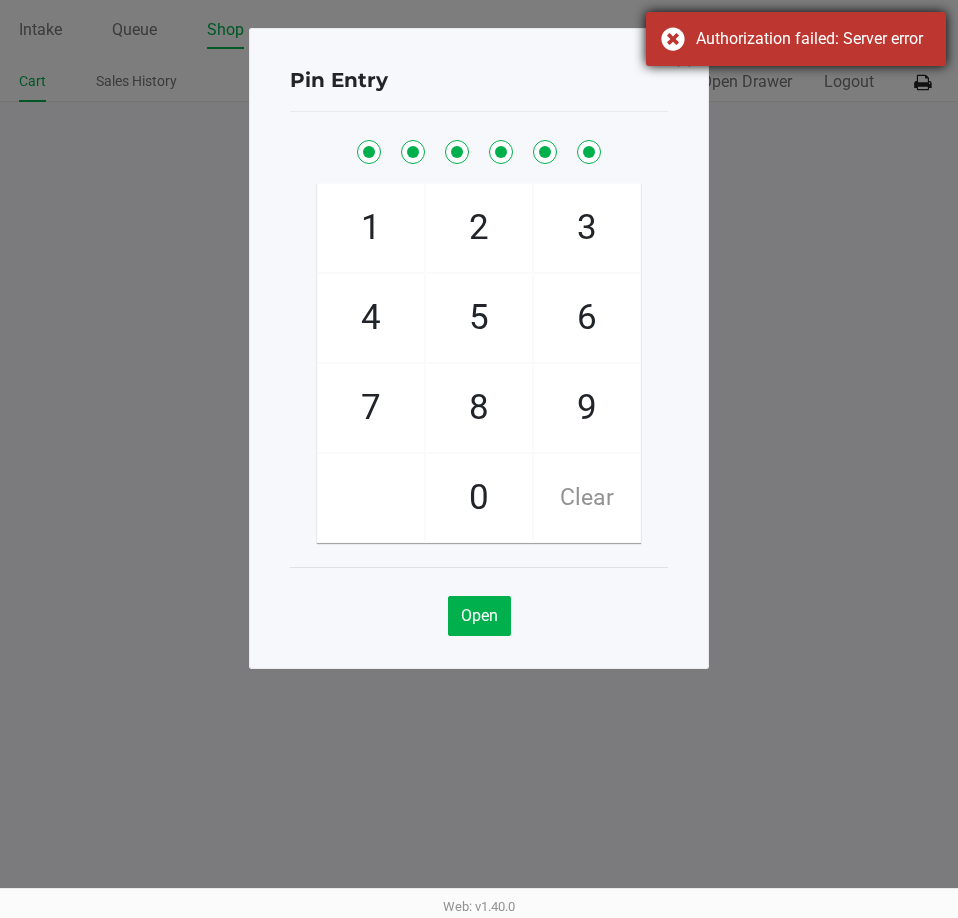 click on "Authorization failed: Server error" at bounding box center (796, 39) 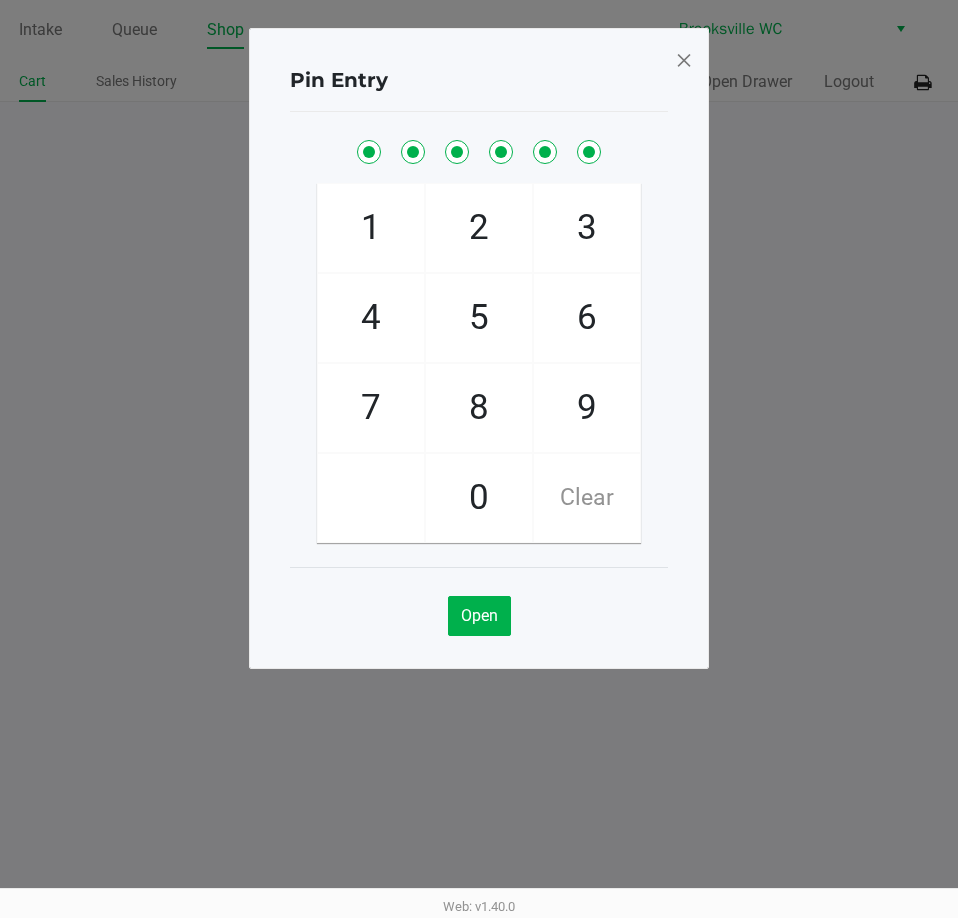 drag, startPoint x: 689, startPoint y: 59, endPoint x: 662, endPoint y: 58, distance: 27.018513 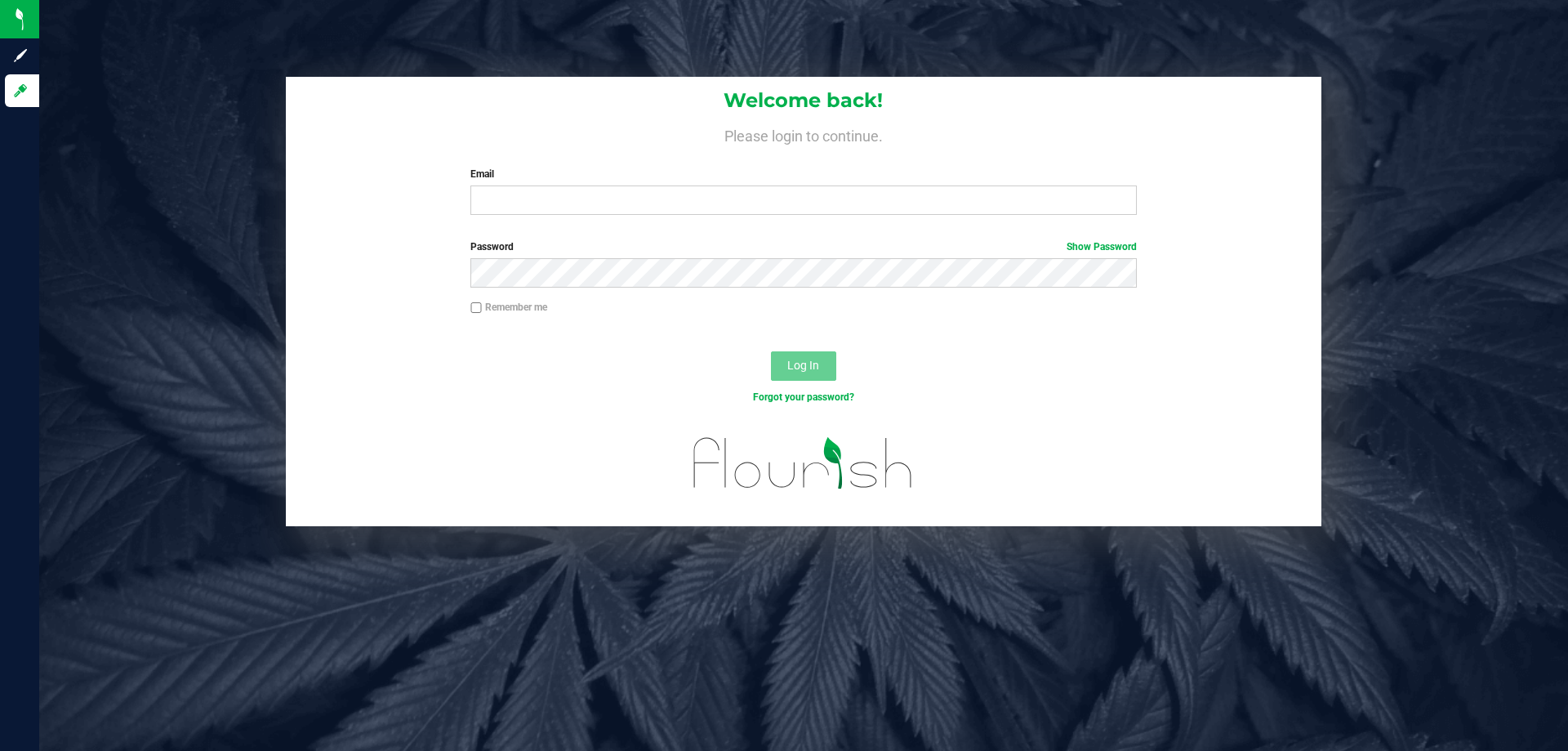 scroll, scrollTop: 0, scrollLeft: 0, axis: both 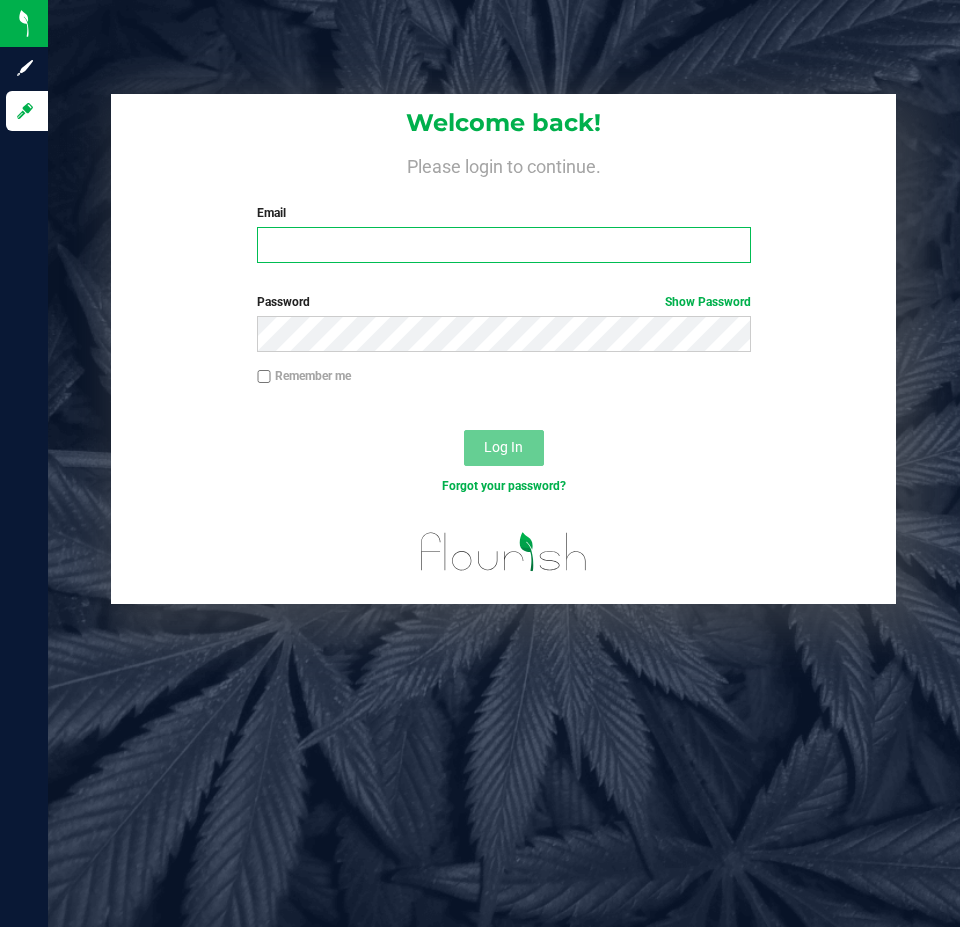 click on "Email" at bounding box center [503, 245] 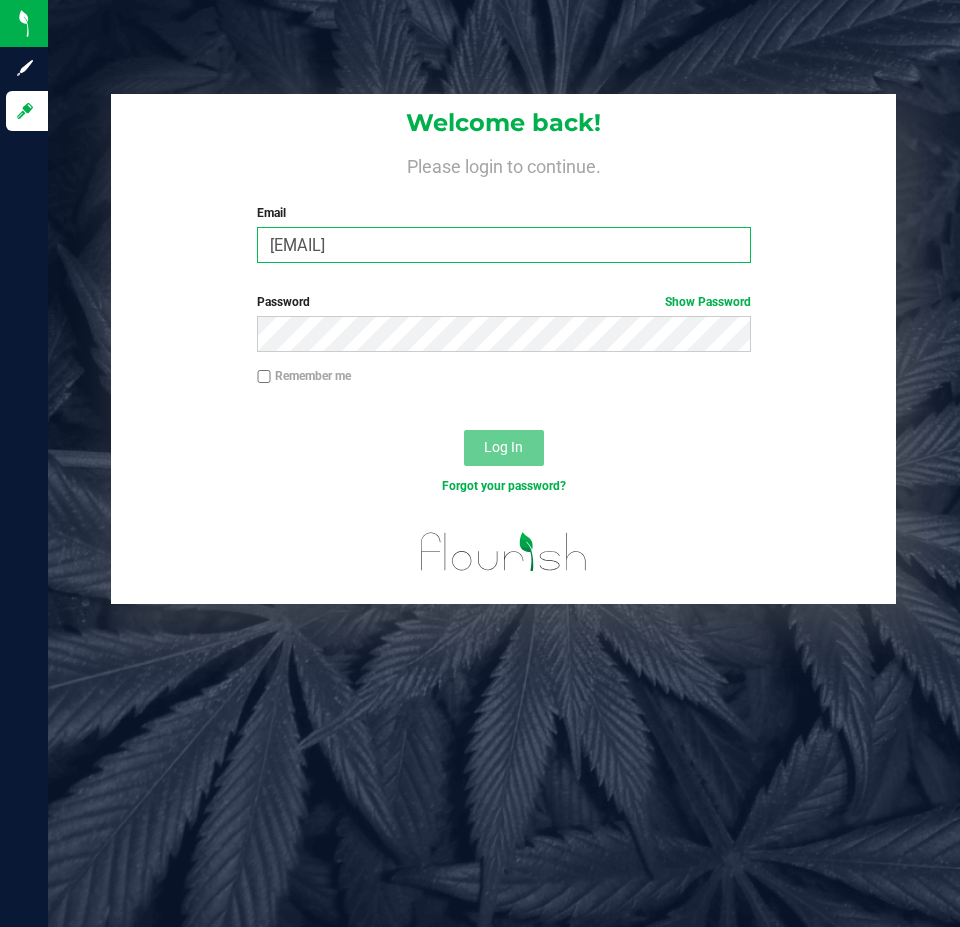 type on "[EMAIL]" 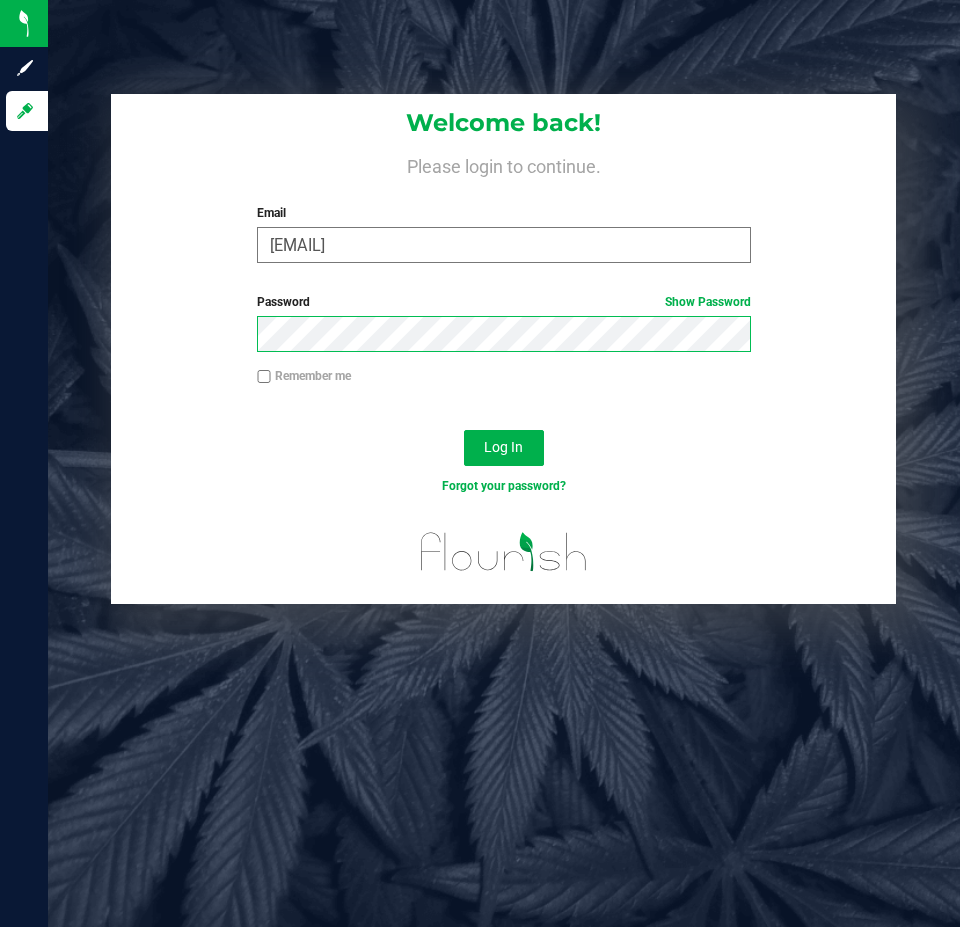 click on "Log In" at bounding box center [504, 448] 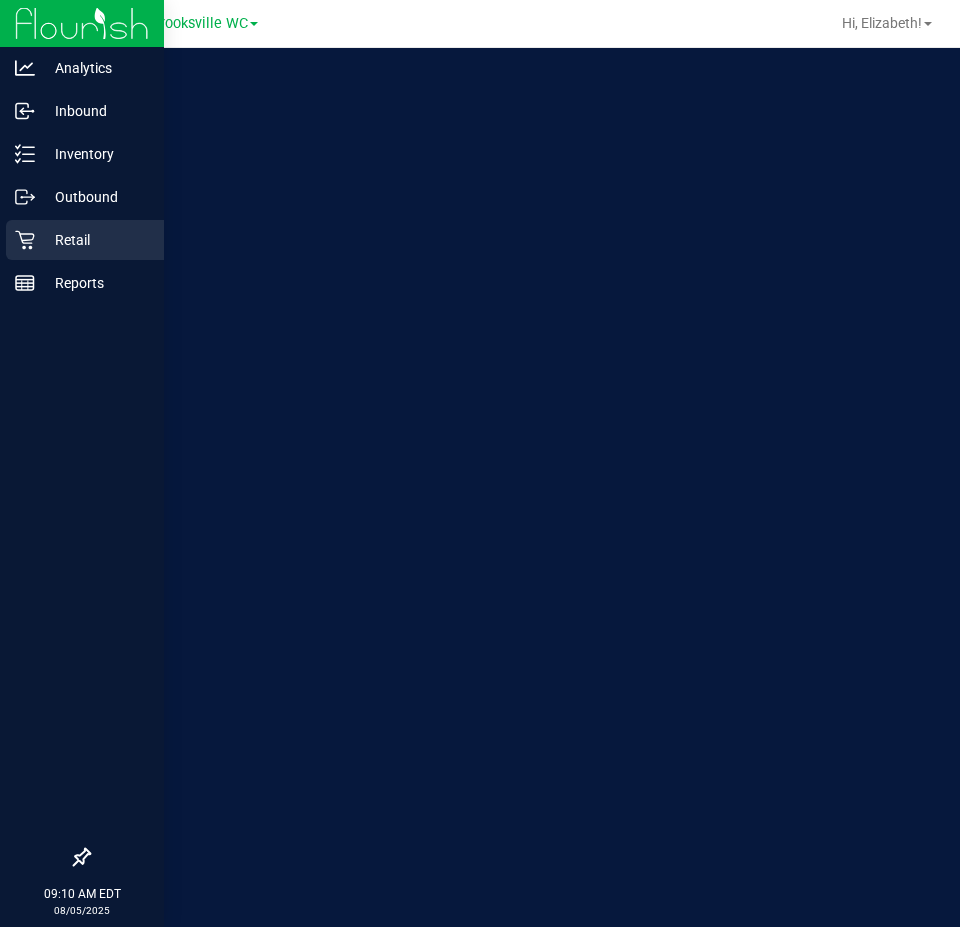 click on "Retail" at bounding box center (95, 240) 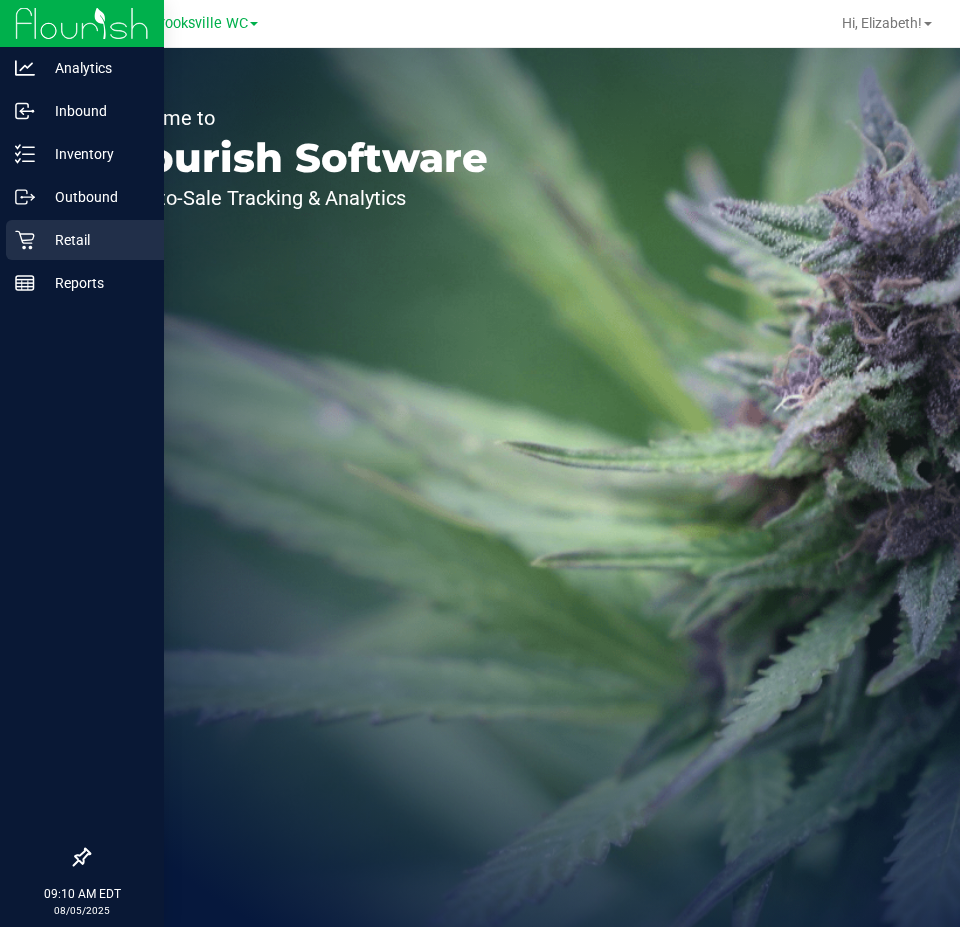 click 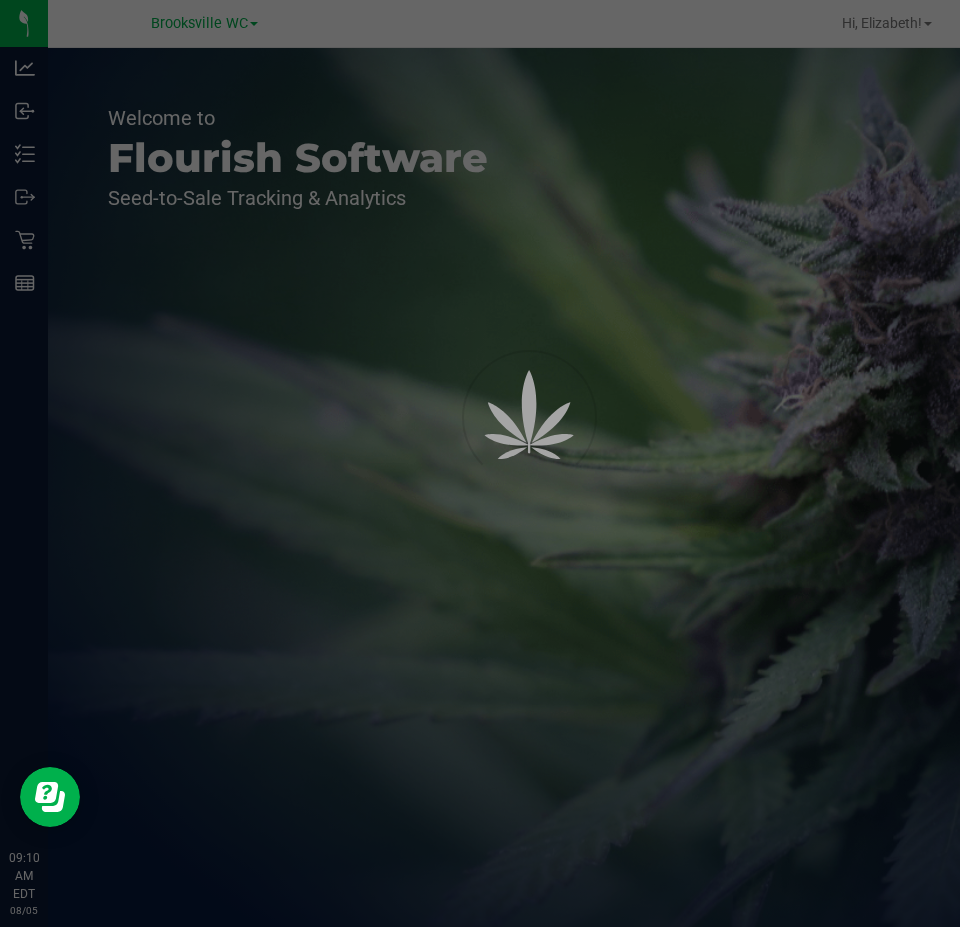 scroll, scrollTop: 0, scrollLeft: 0, axis: both 